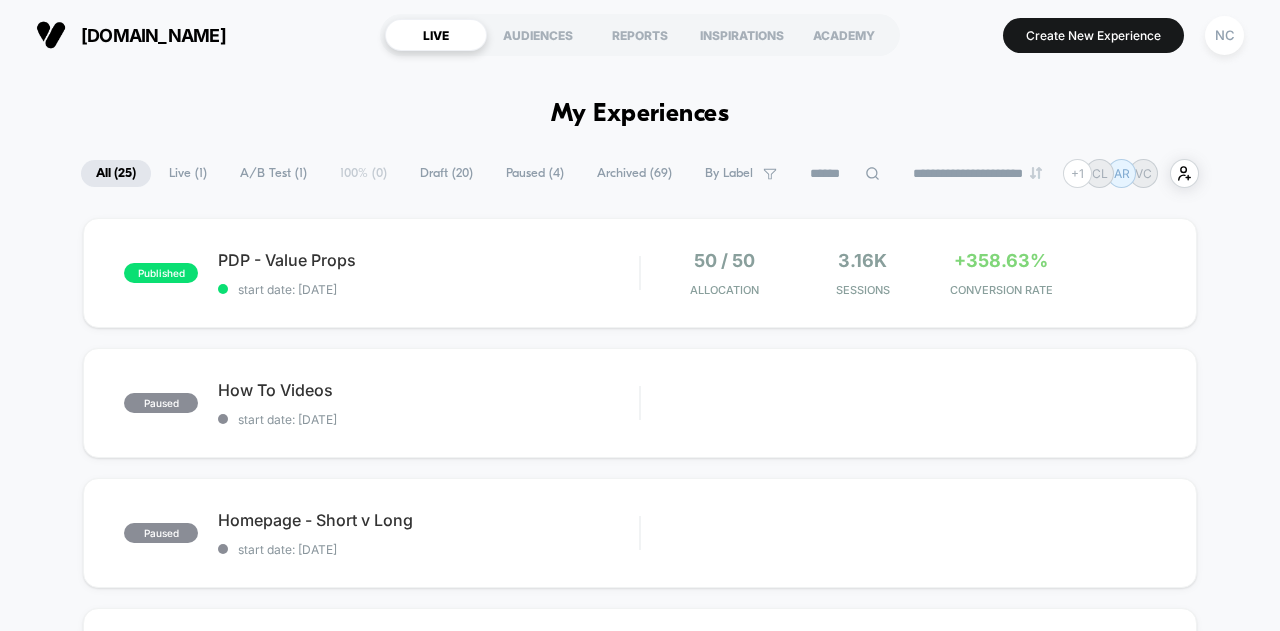 scroll, scrollTop: 0, scrollLeft: 0, axis: both 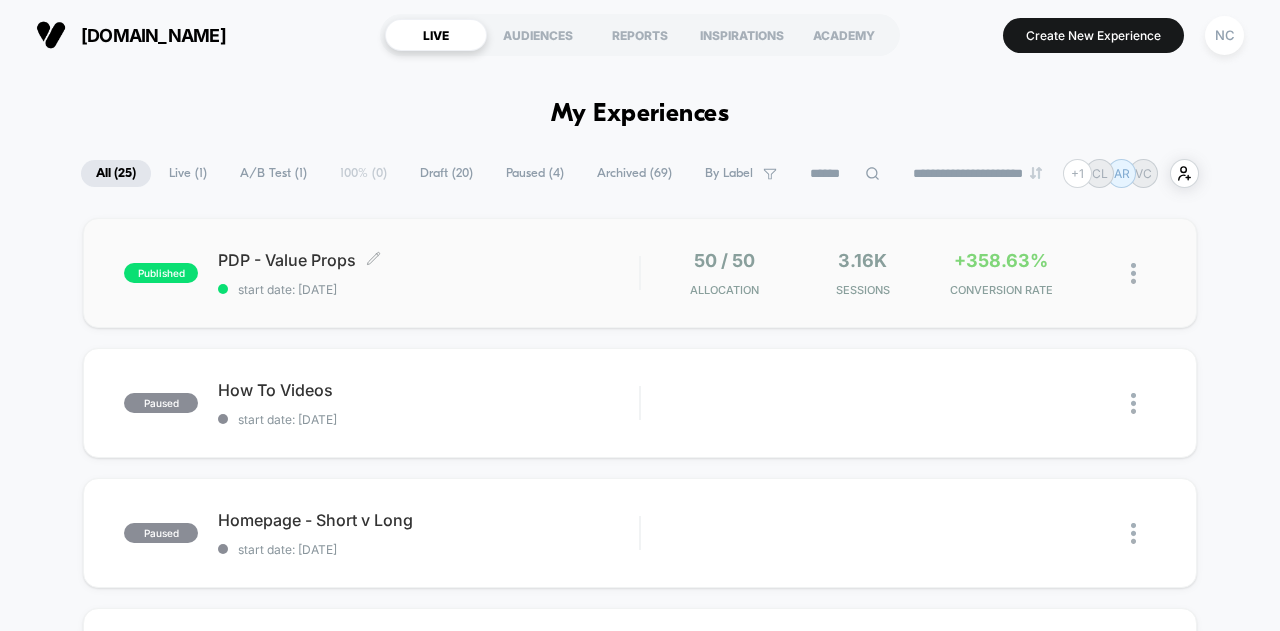 click on "start date: [DATE]" at bounding box center (428, 289) 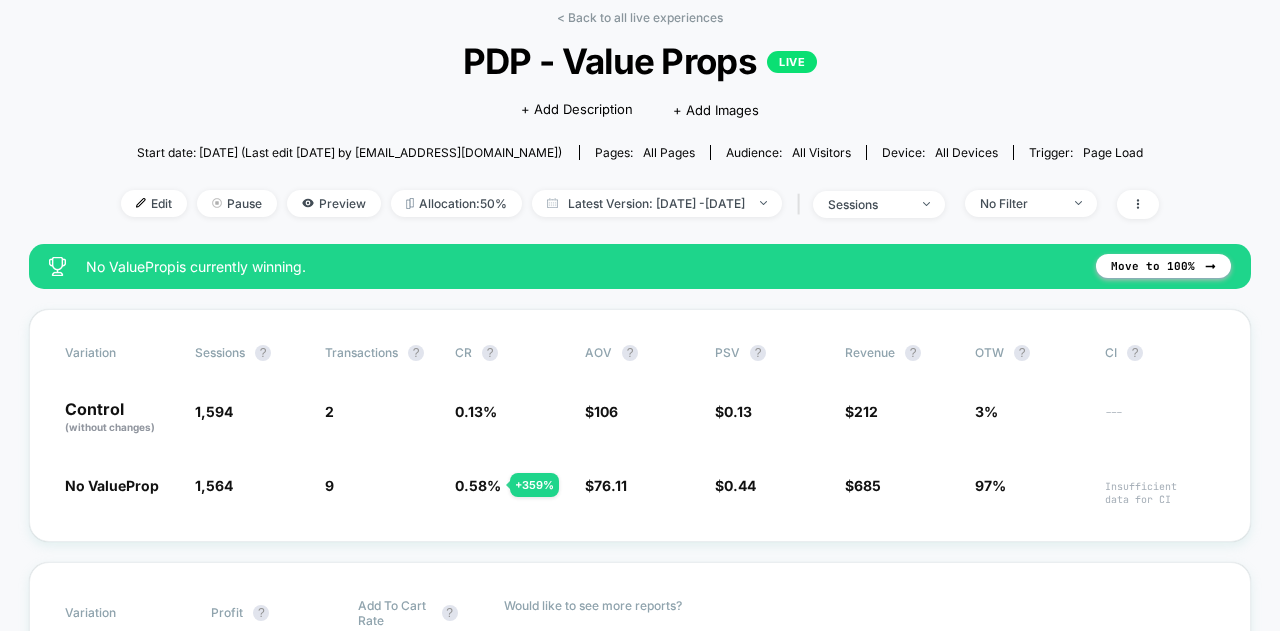 scroll, scrollTop: 100, scrollLeft: 0, axis: vertical 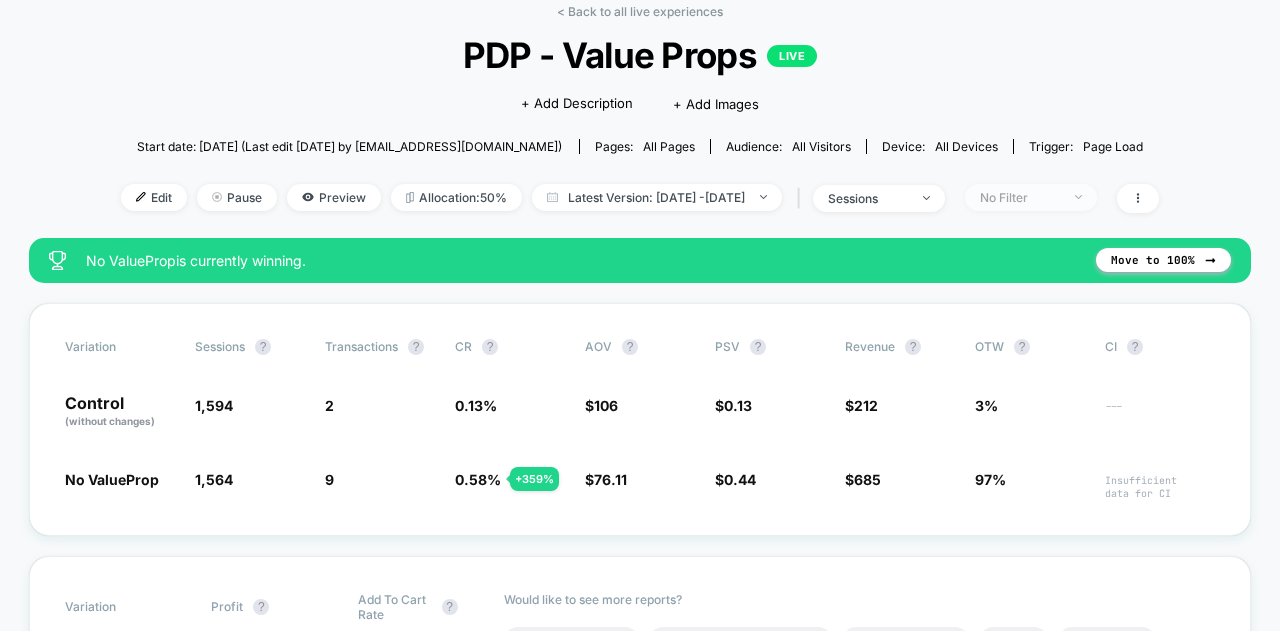 click on "No Filter" at bounding box center [1020, 197] 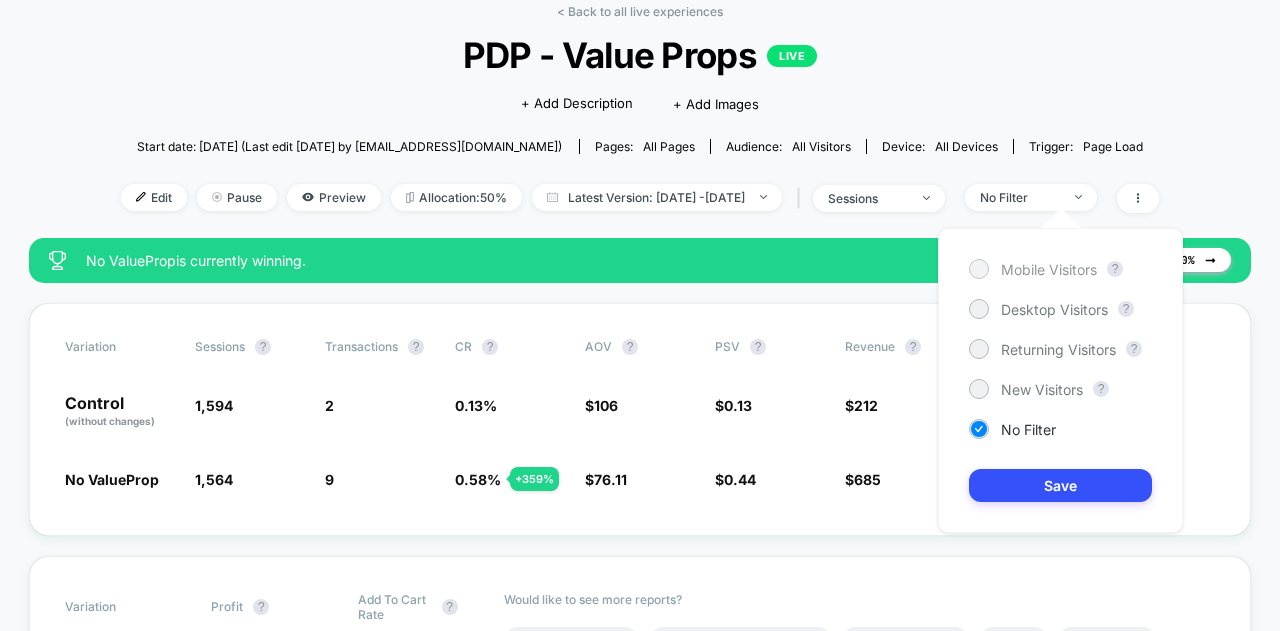 click on "Mobile Visitors" at bounding box center (1049, 269) 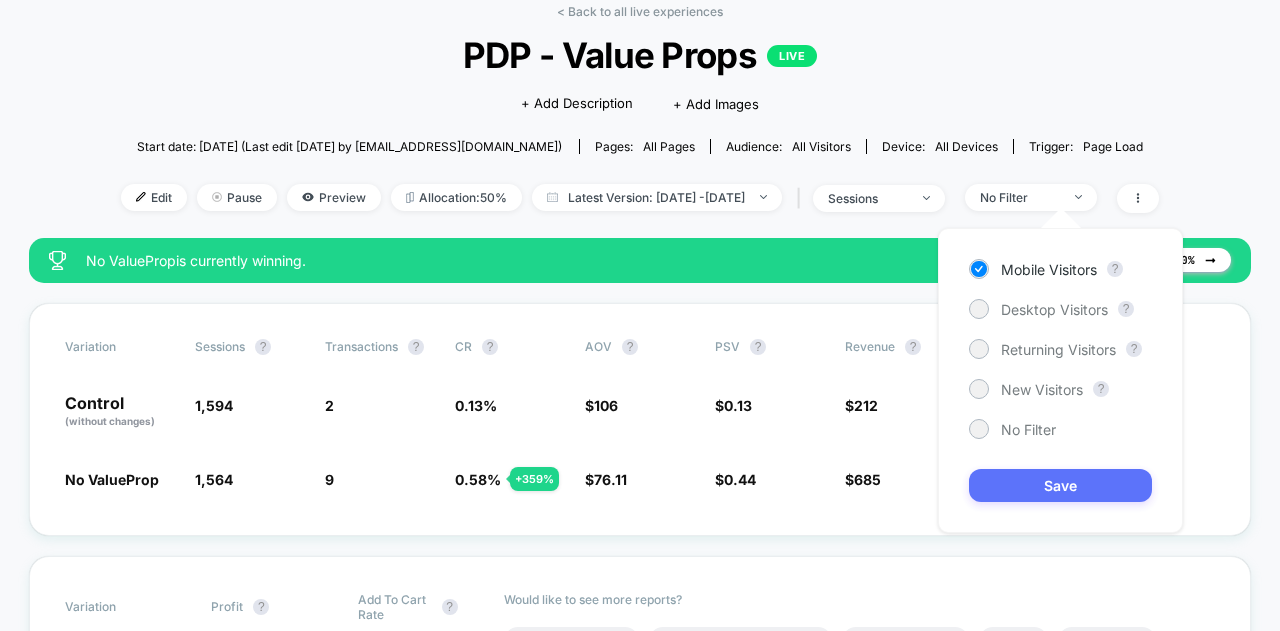 click on "Save" at bounding box center (1060, 485) 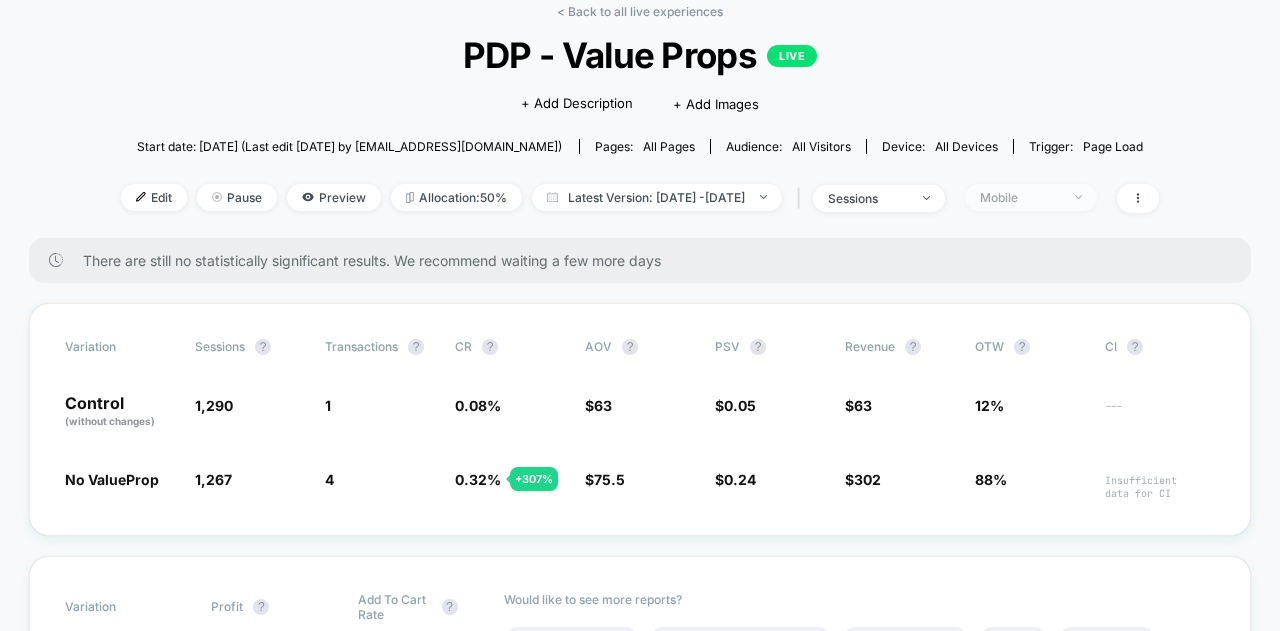 click on "Mobile" at bounding box center [1020, 197] 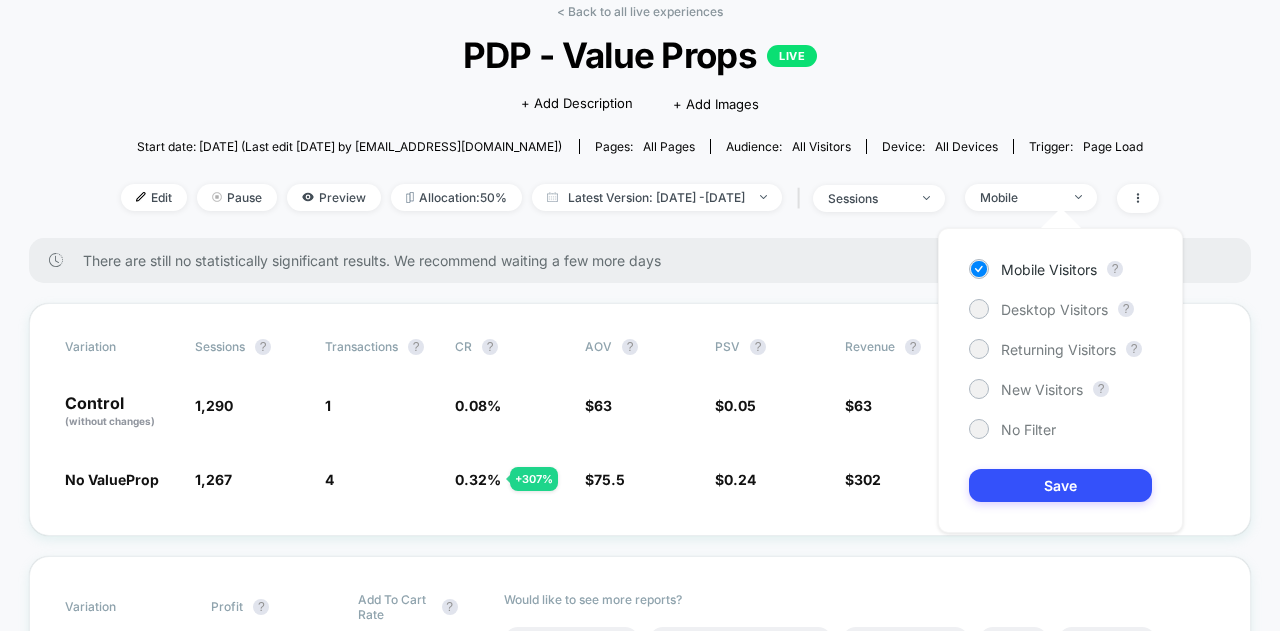 click on "Mobile Visitors ? Desktop Visitors ? Returning Visitors ? New Visitors ? No Filter Save" at bounding box center [1060, 380] 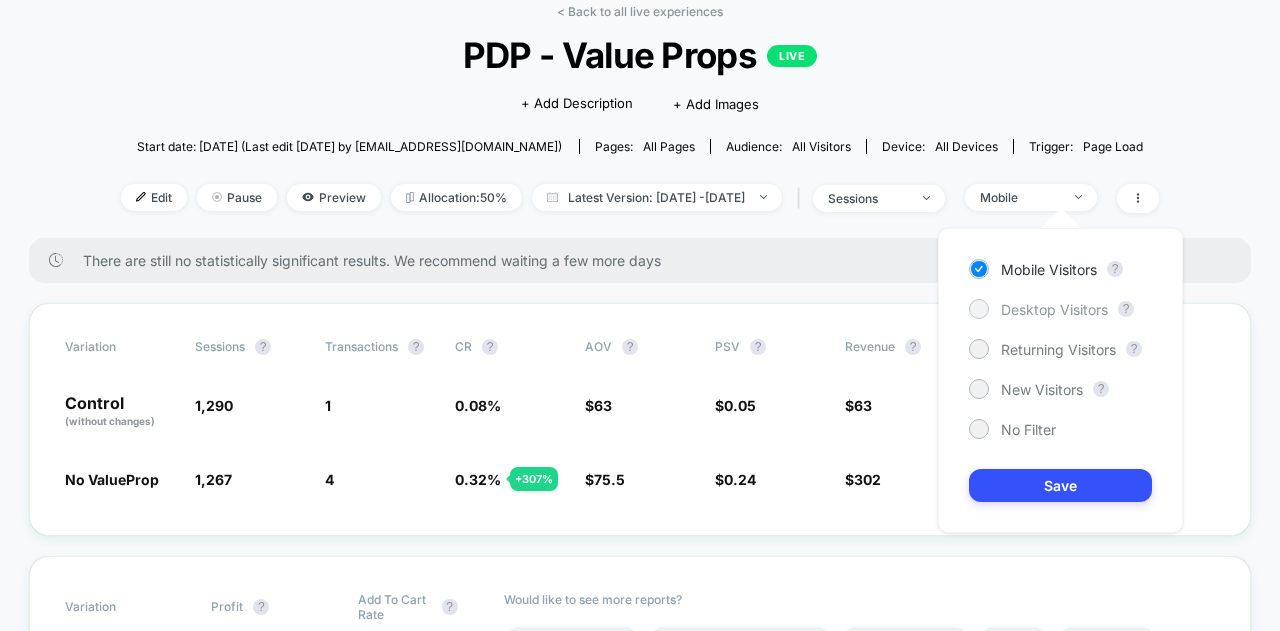 click on "Desktop Visitors" at bounding box center (1054, 309) 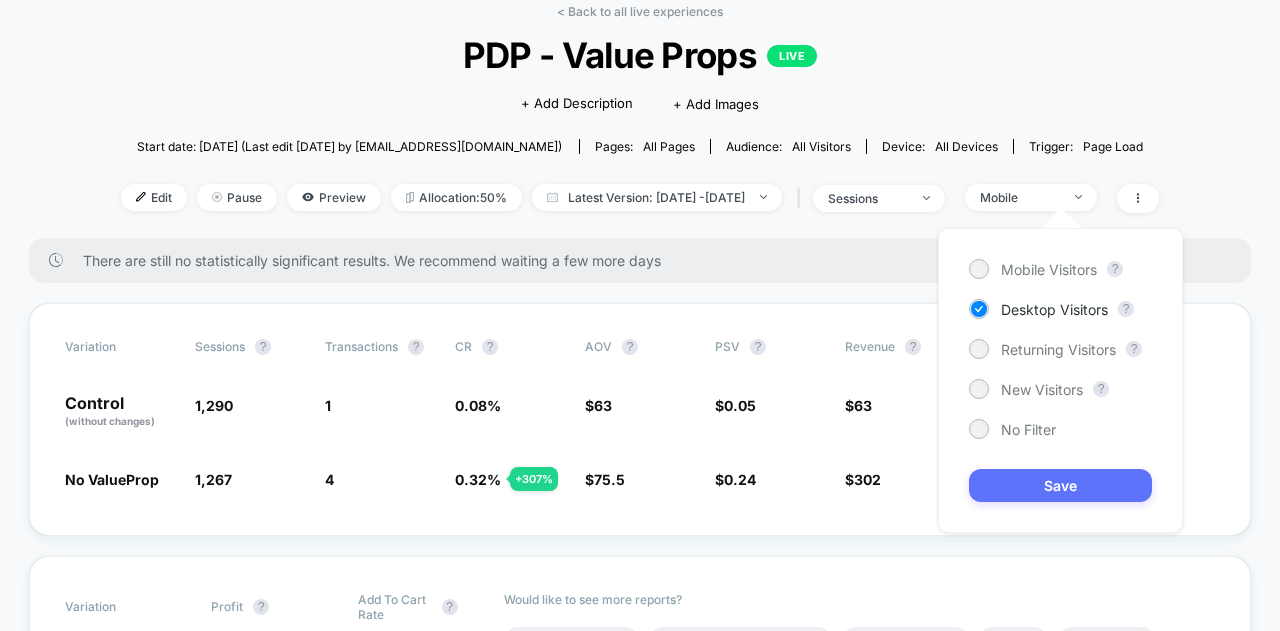 click on "Save" at bounding box center [1060, 485] 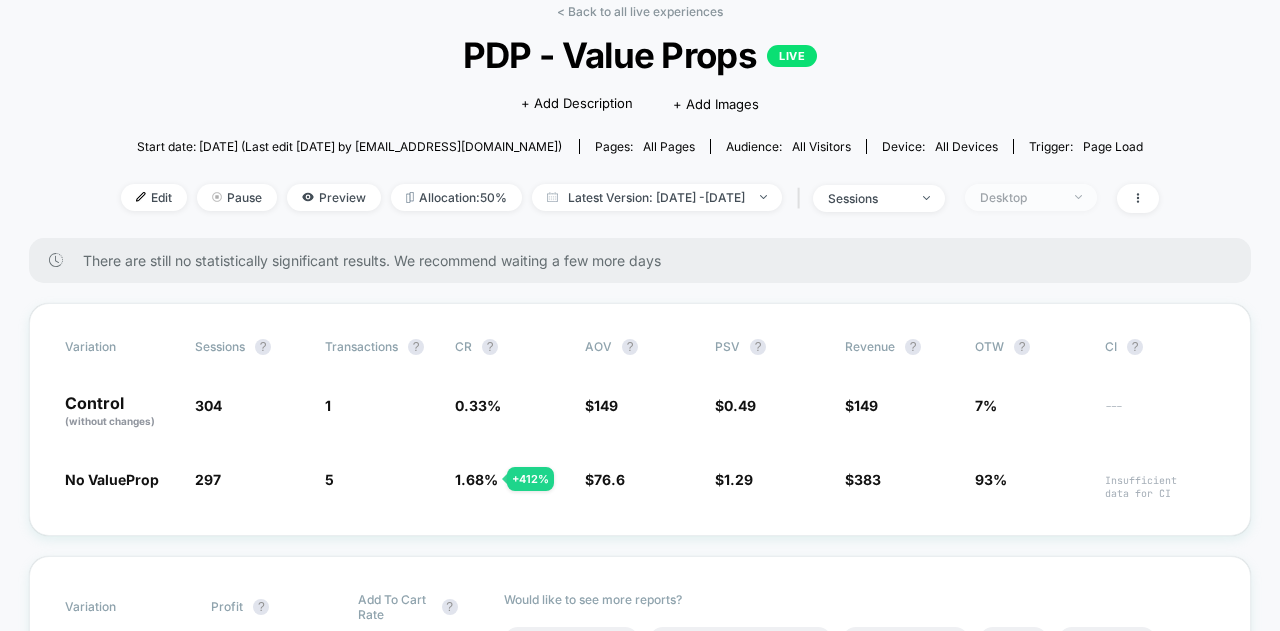 click on "Desktop" at bounding box center (1020, 197) 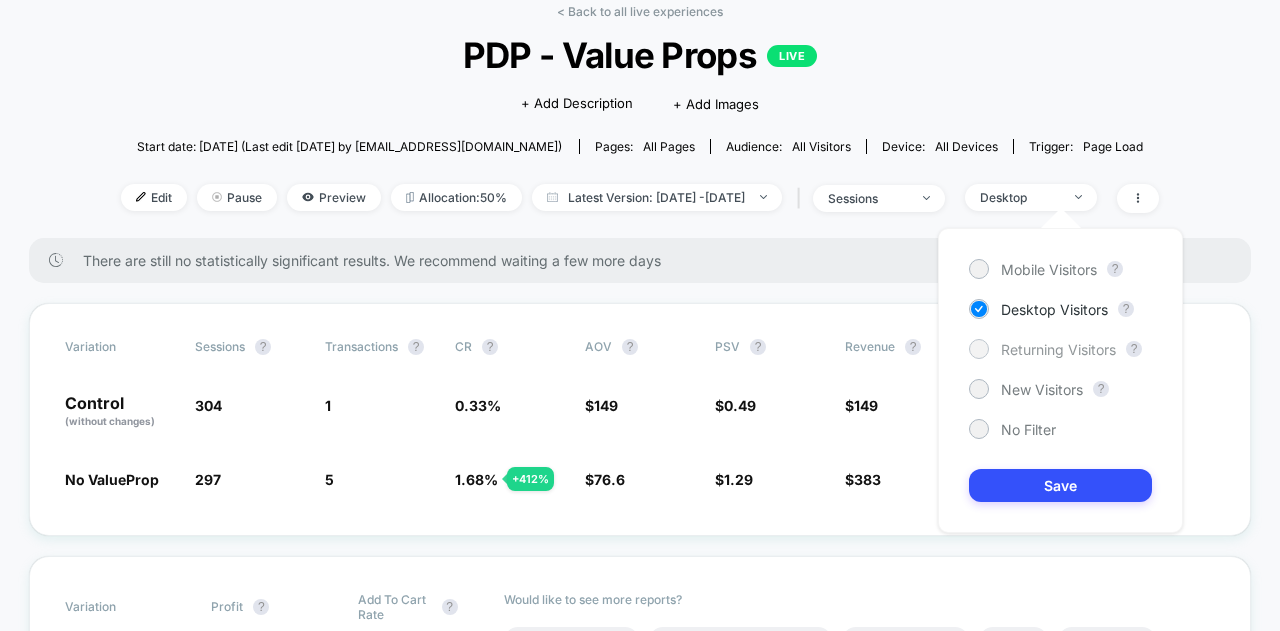 click on "Returning Visitors" at bounding box center (1058, 349) 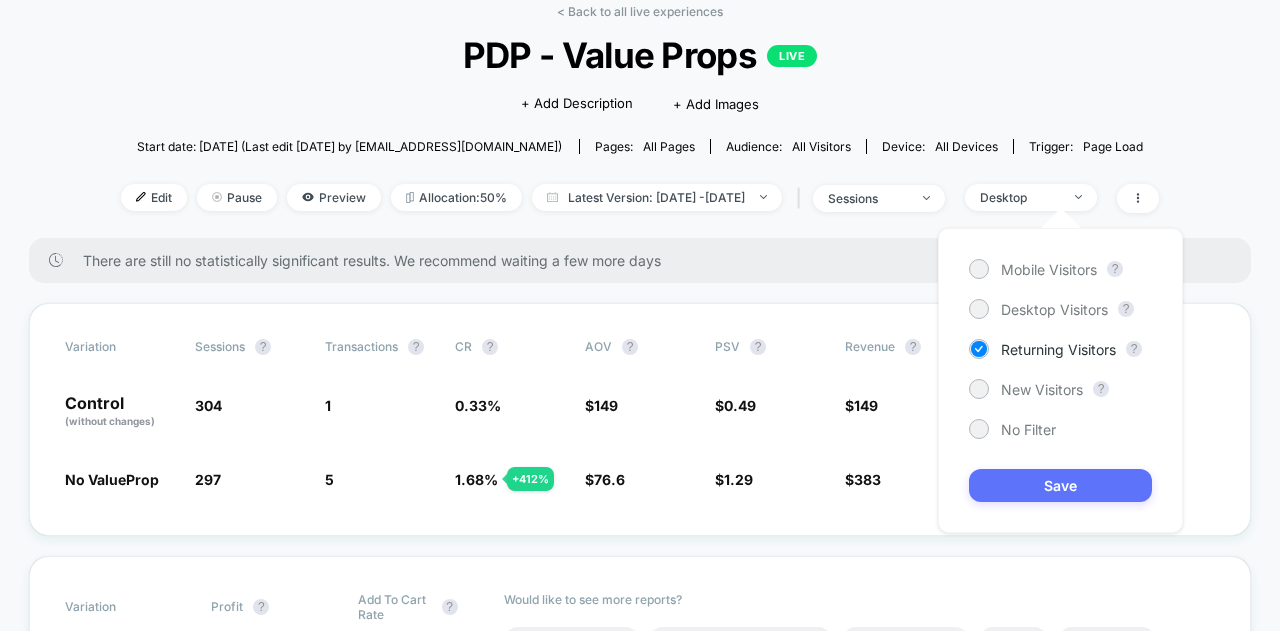 click on "Save" at bounding box center [1060, 485] 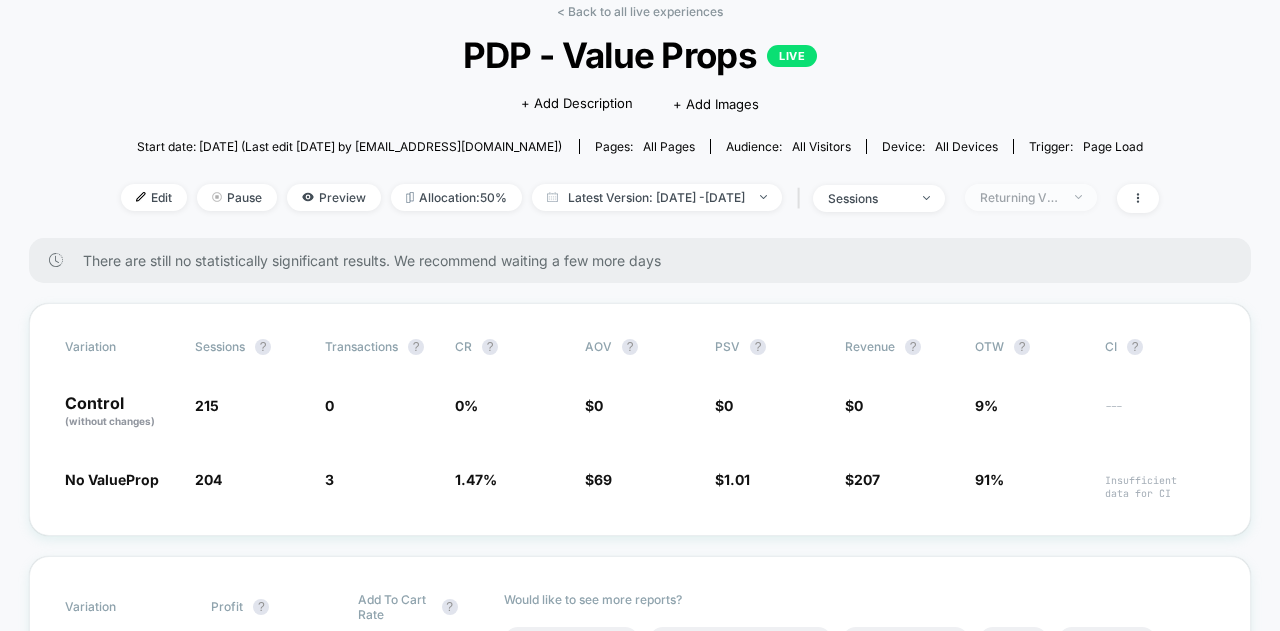 click on "Returning Visitors" at bounding box center (1031, 197) 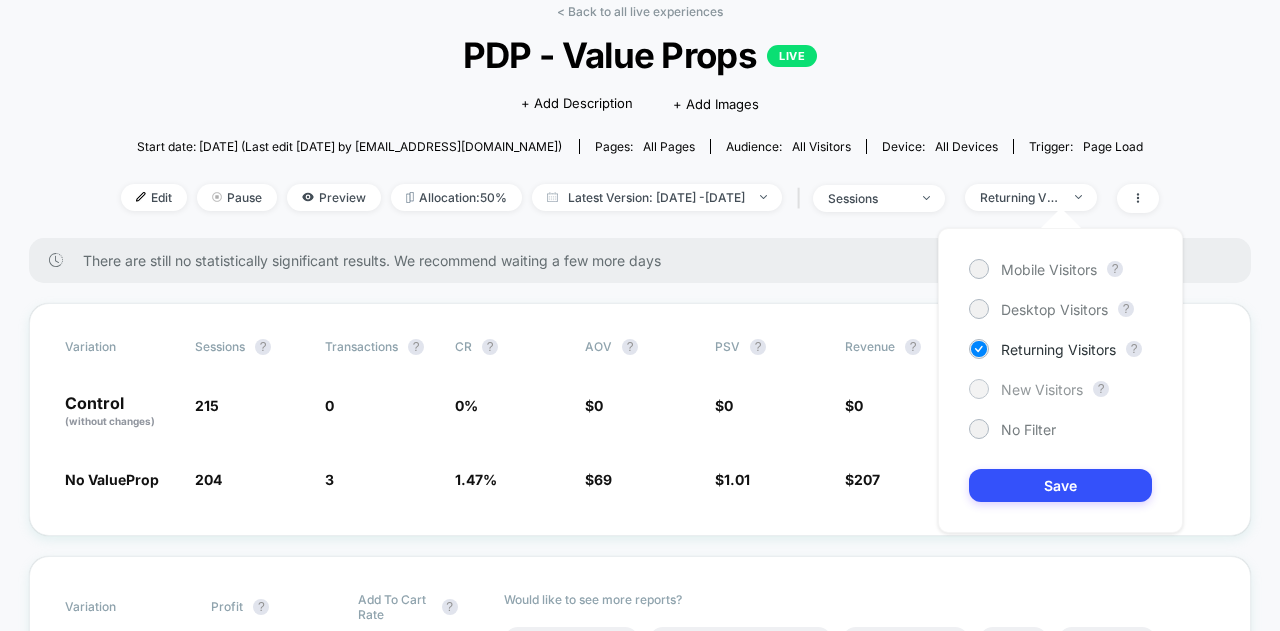 click on "New Visitors" at bounding box center (1042, 389) 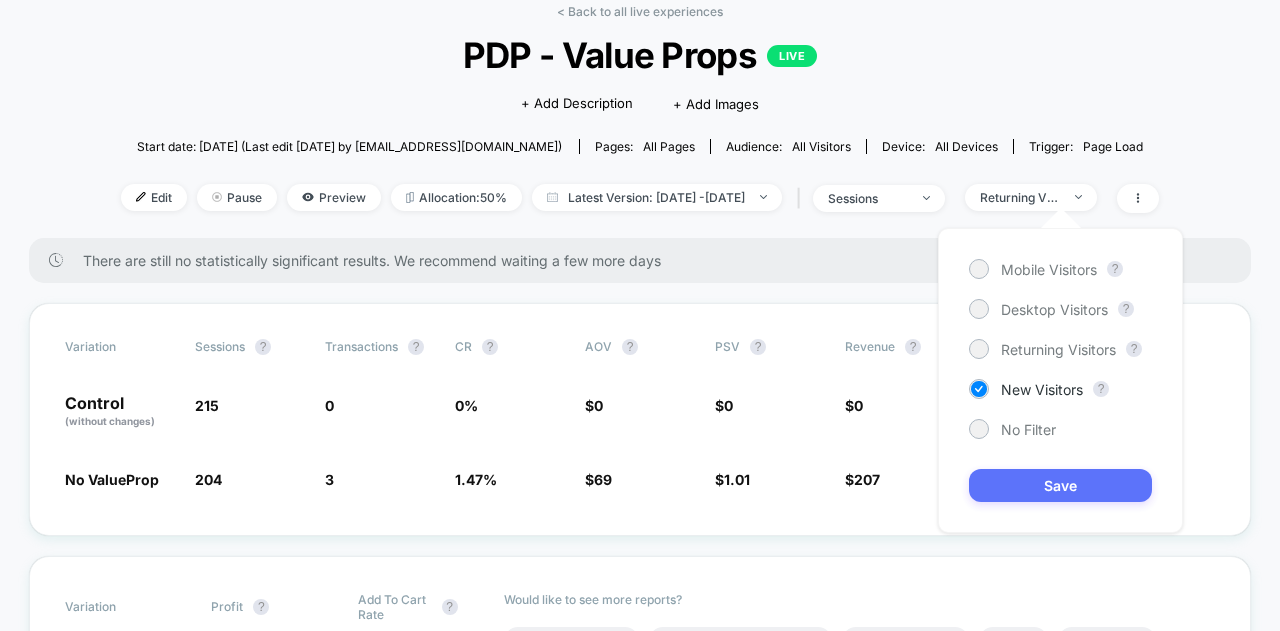 click on "Save" at bounding box center (1060, 485) 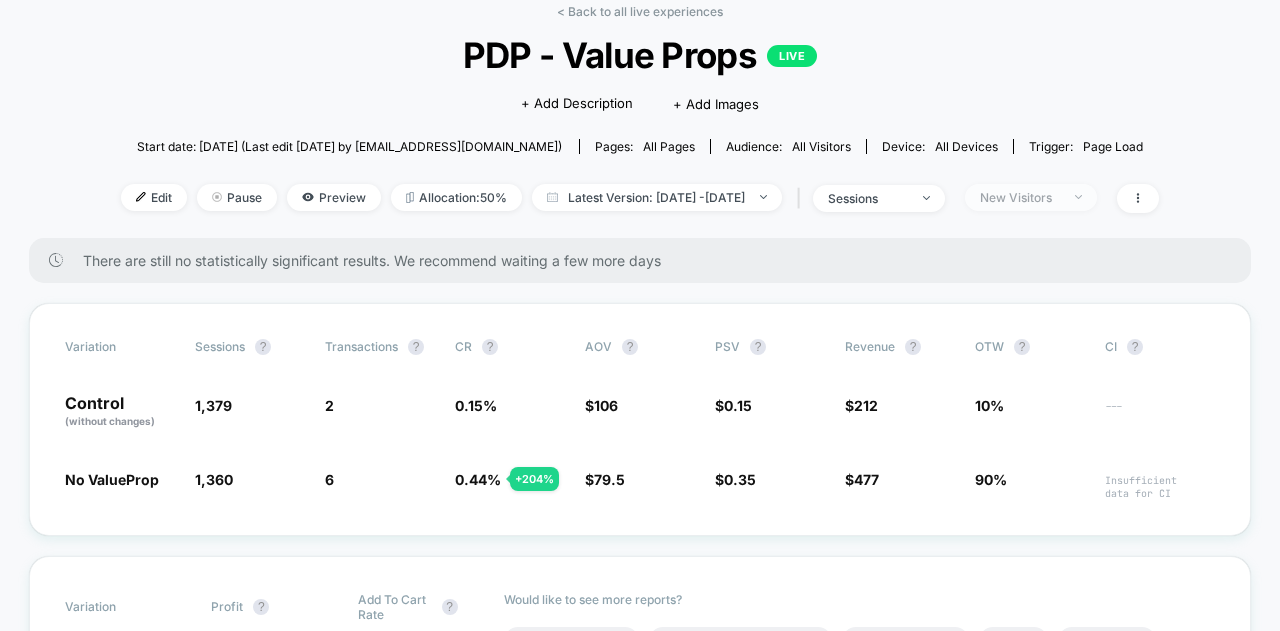 click on "New Visitors" at bounding box center (1031, 197) 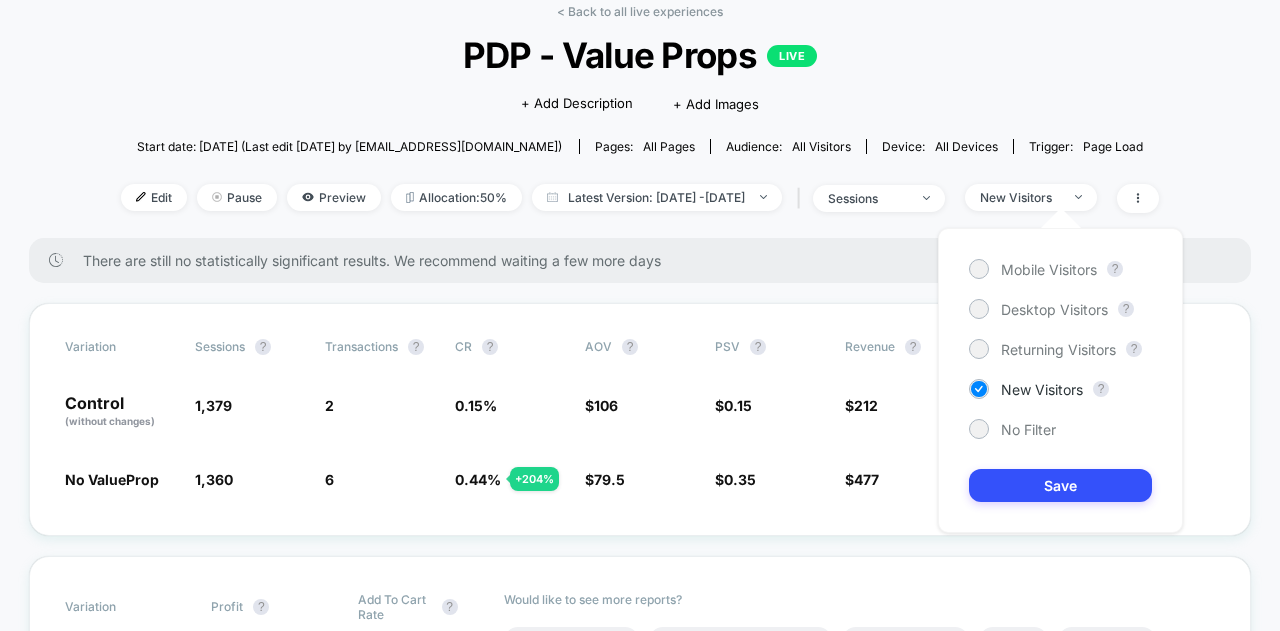 click on "< Back to all live experiences  PDP - Value Props LIVE Click to edit experience details + Add Description + Add Images Start date: 7/24/2025 (Last edit 7/24/2025 by hello@springrose.co) Pages: all pages Audience: All Visitors Device: all devices Trigger: Page Load Edit Pause  Preview Allocation:  50% Latest Version:     Jul 24, 2025    -    Jul 28, 2025 |   sessions   New Visitors" at bounding box center [640, 121] 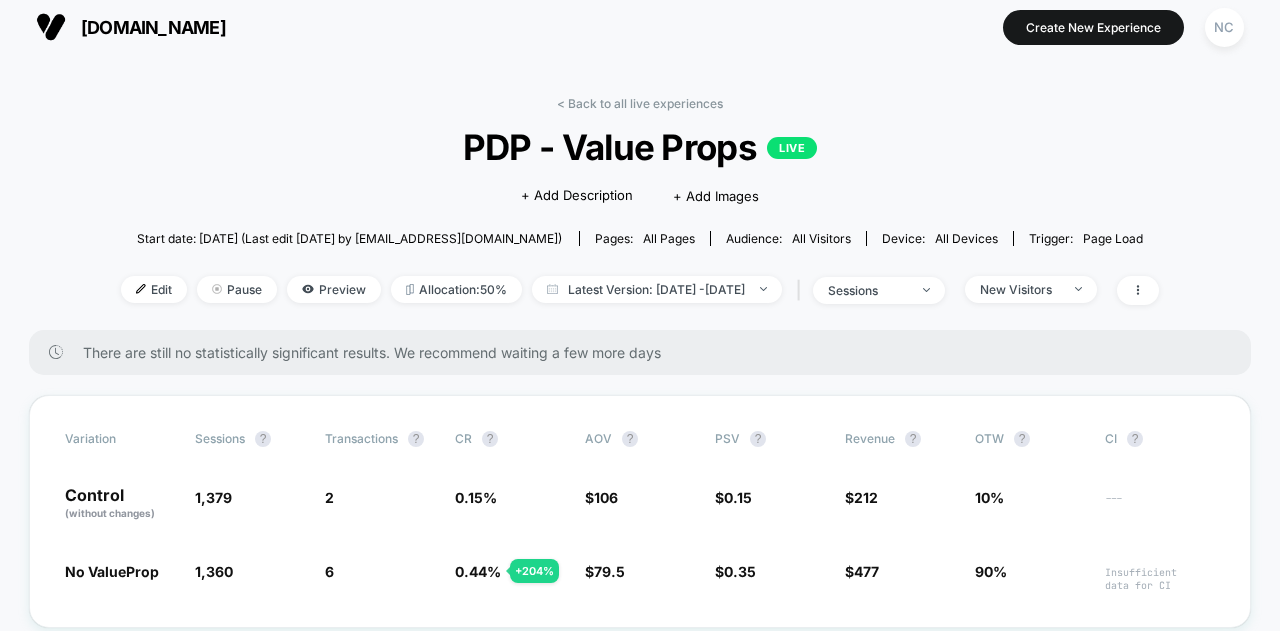 scroll, scrollTop: 0, scrollLeft: 0, axis: both 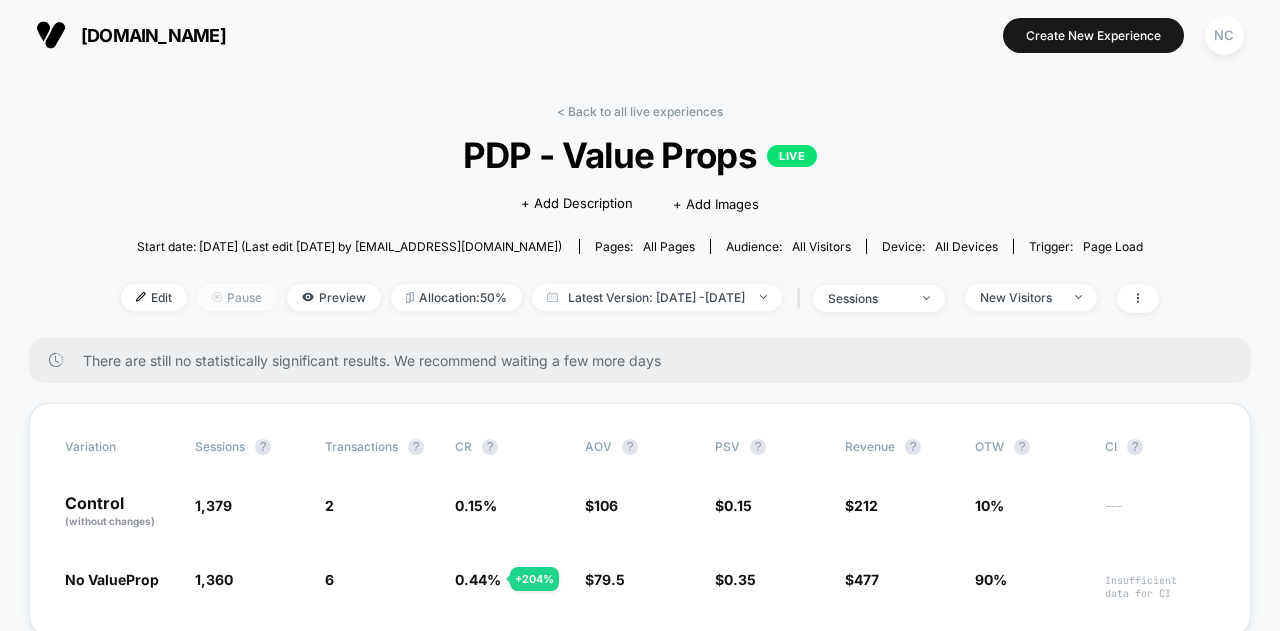 click on "Pause" at bounding box center [237, 297] 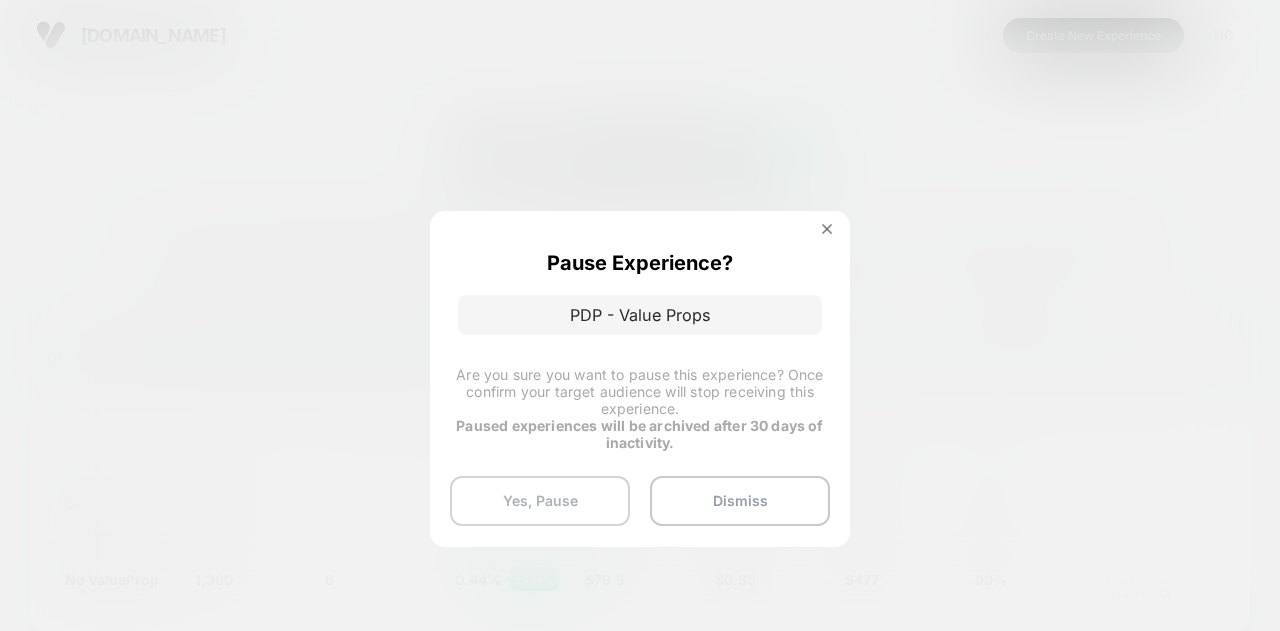 click on "Yes, Pause" at bounding box center (540, 501) 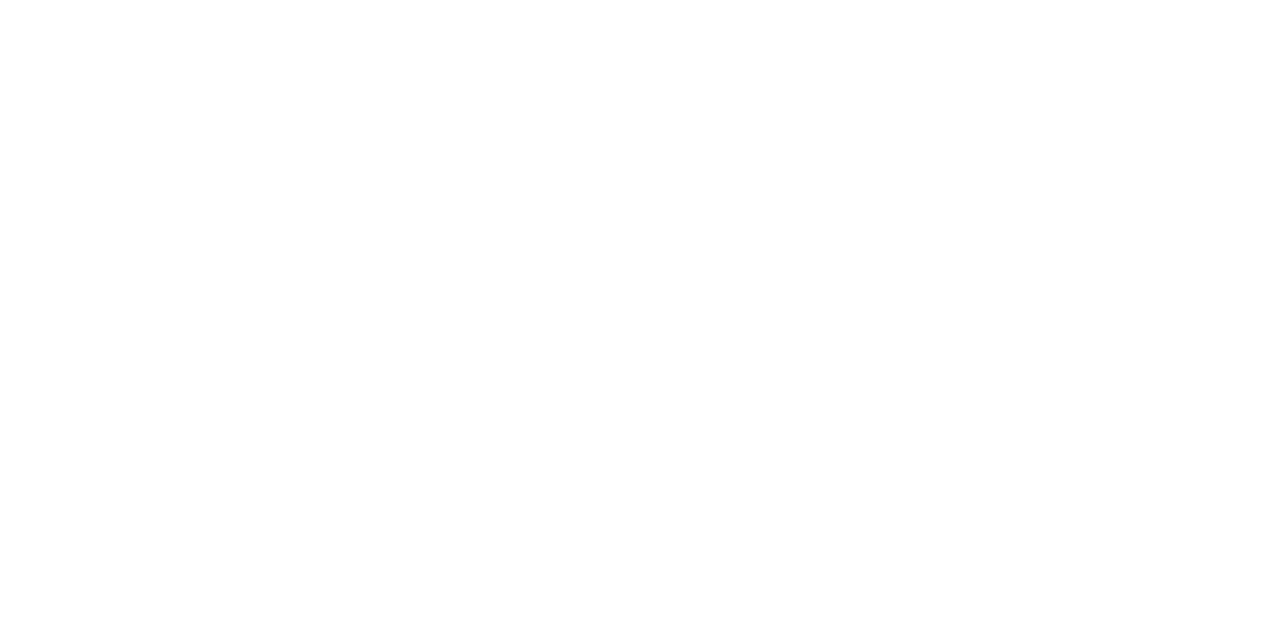 scroll, scrollTop: 0, scrollLeft: 0, axis: both 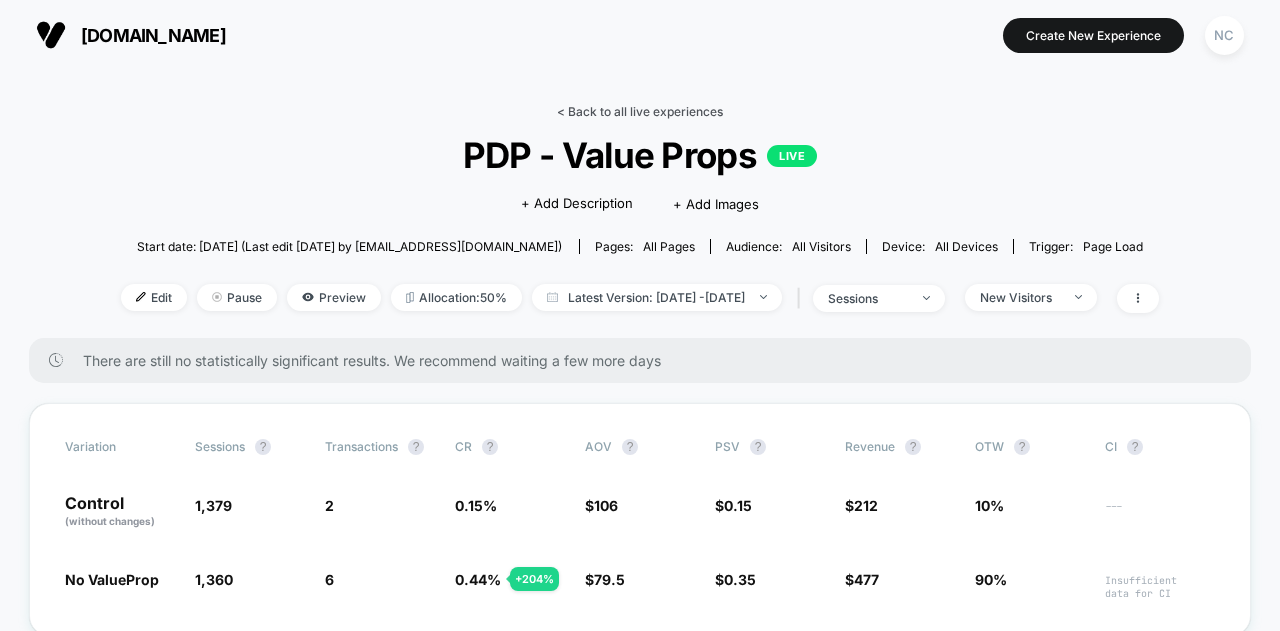 click on "< Back to all live experiences" at bounding box center [640, 111] 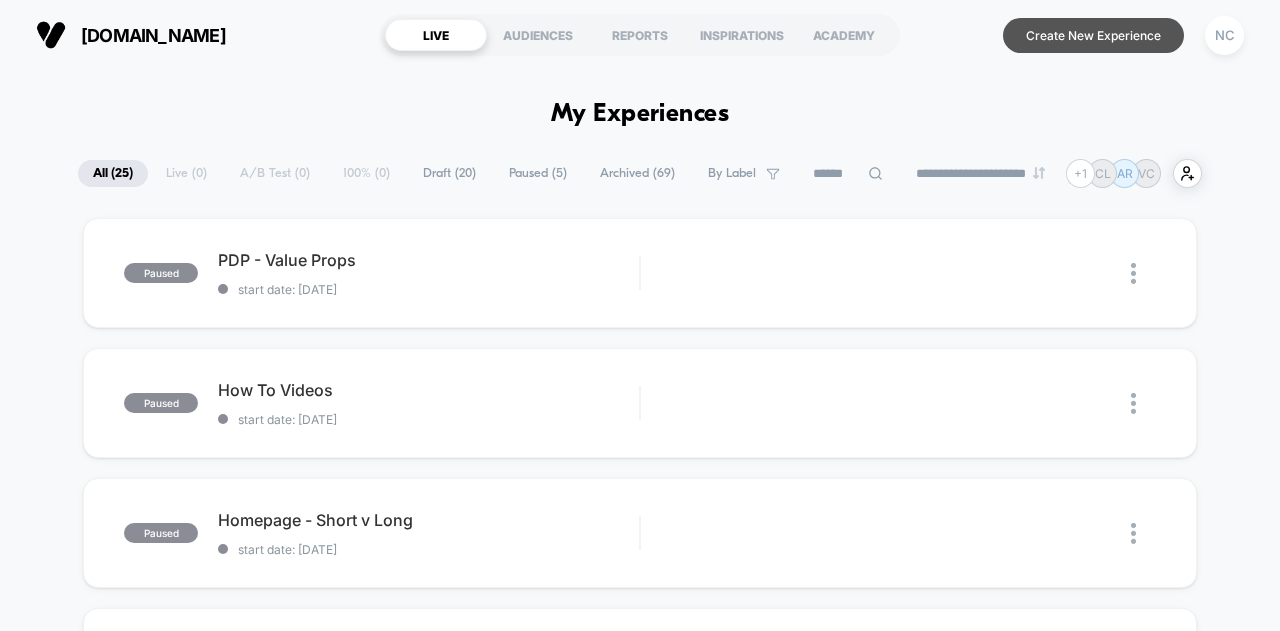 click on "Create New Experience" at bounding box center (1093, 35) 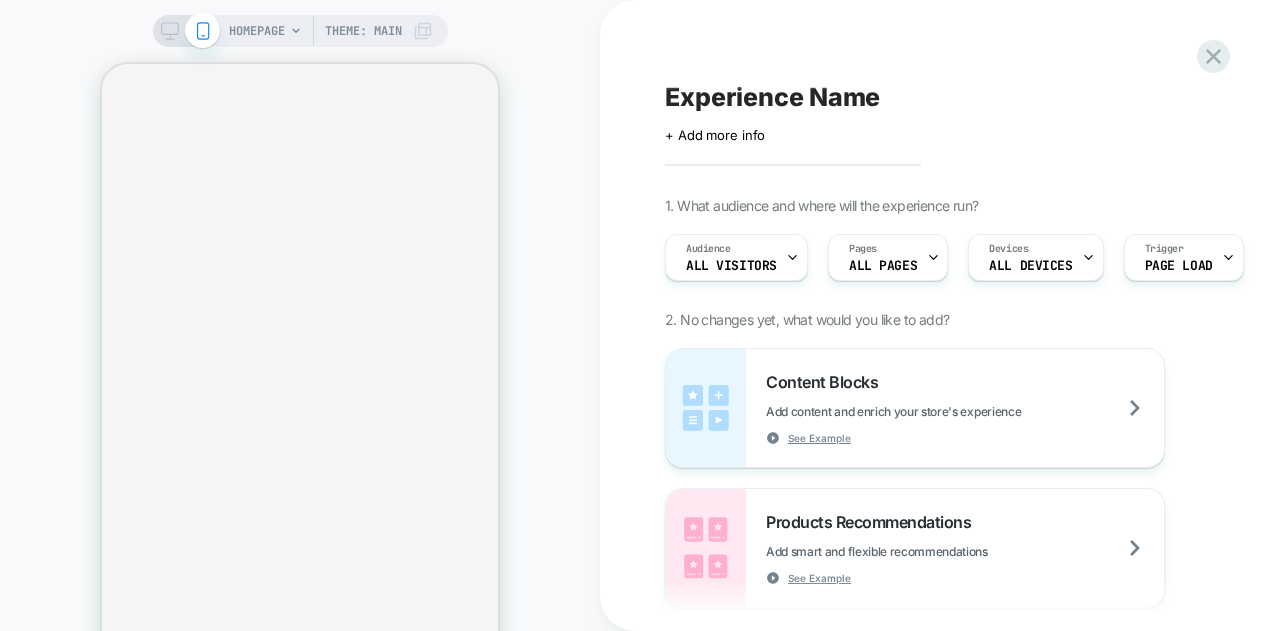 click on "Experience Name" at bounding box center (772, 97) 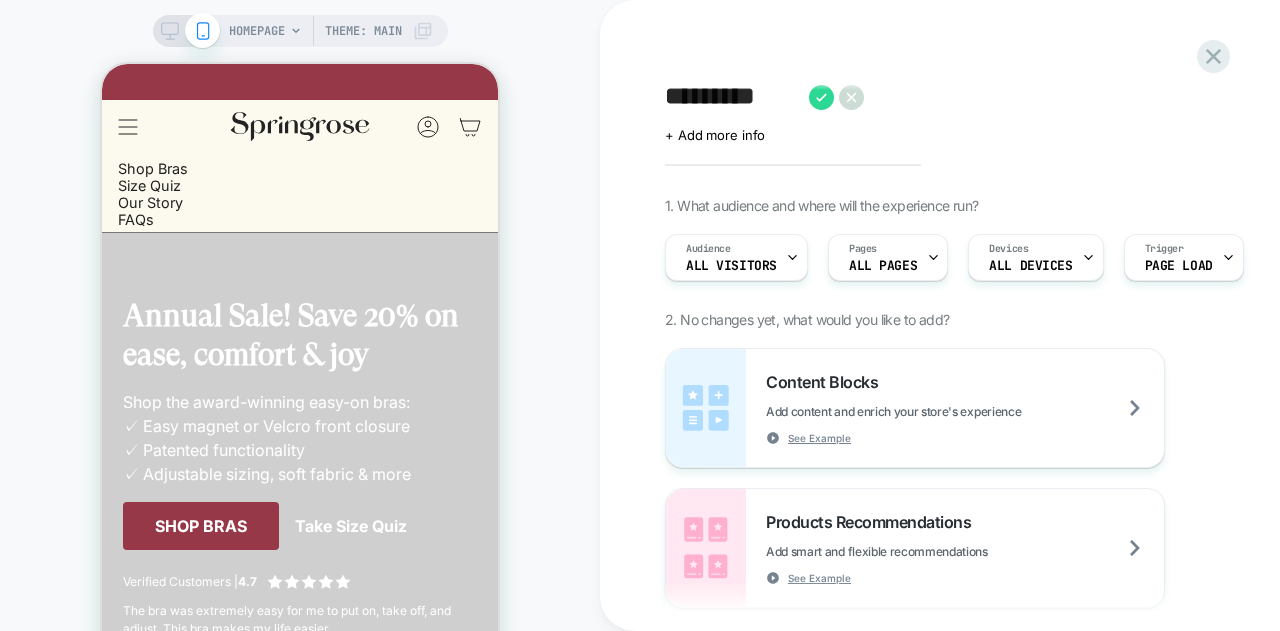scroll, scrollTop: 0, scrollLeft: 0, axis: both 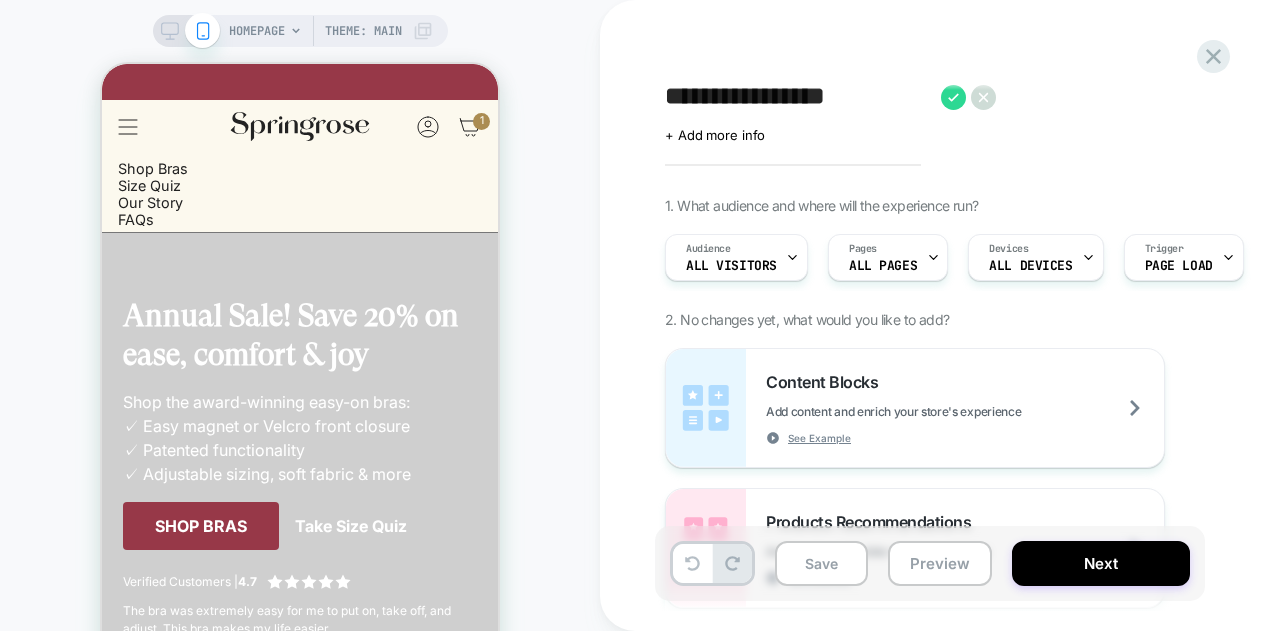 type on "**********" 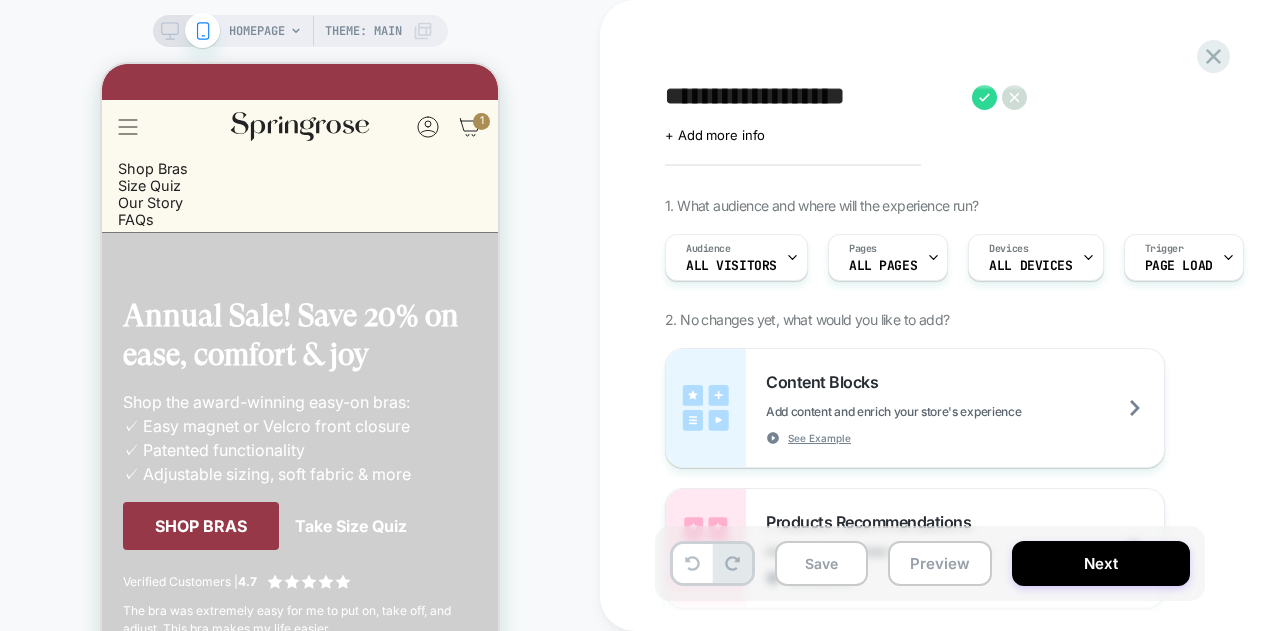 type 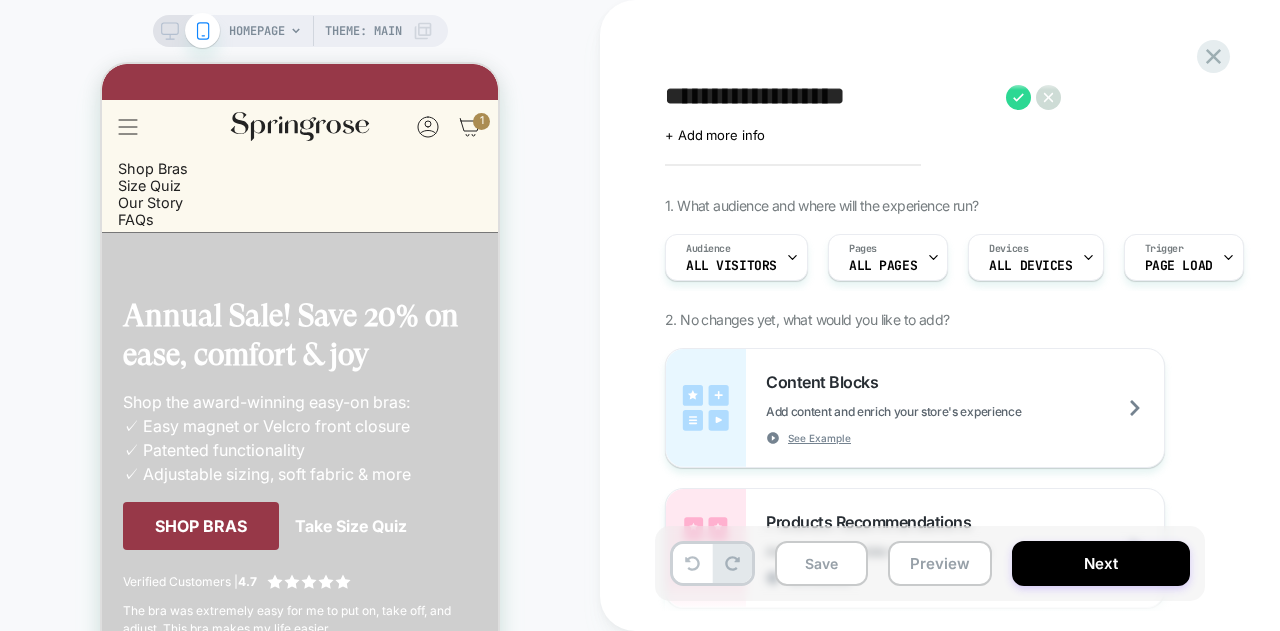 click at bounding box center (873, 85) 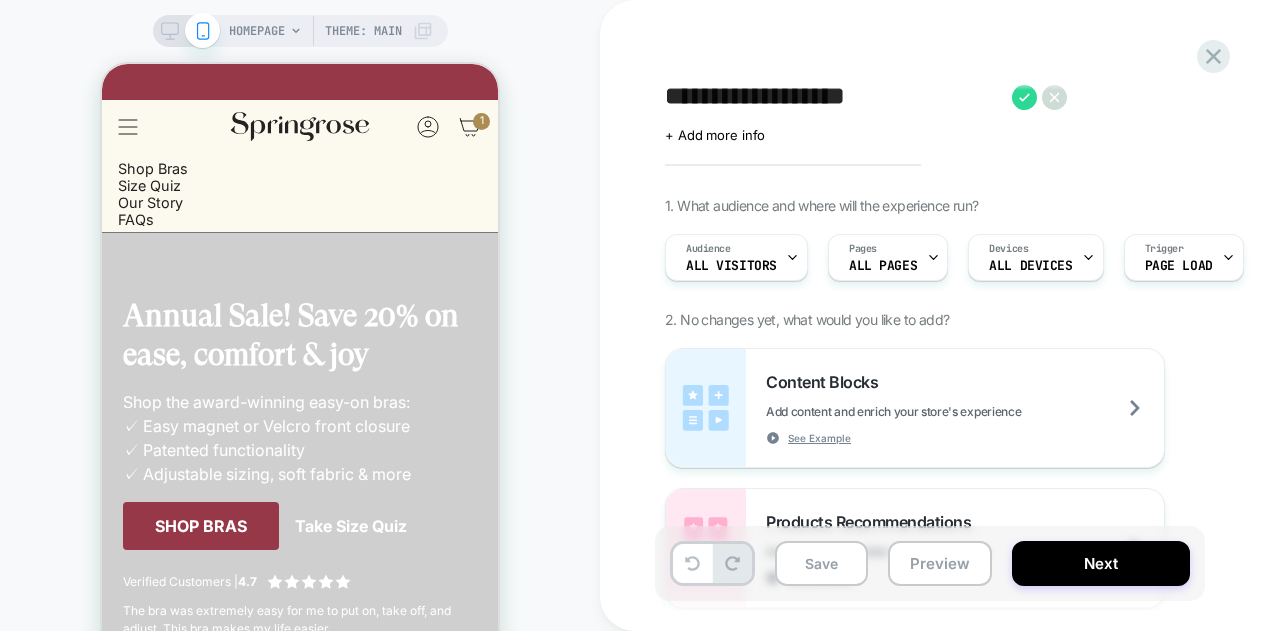 click on "**********" at bounding box center (833, 97) 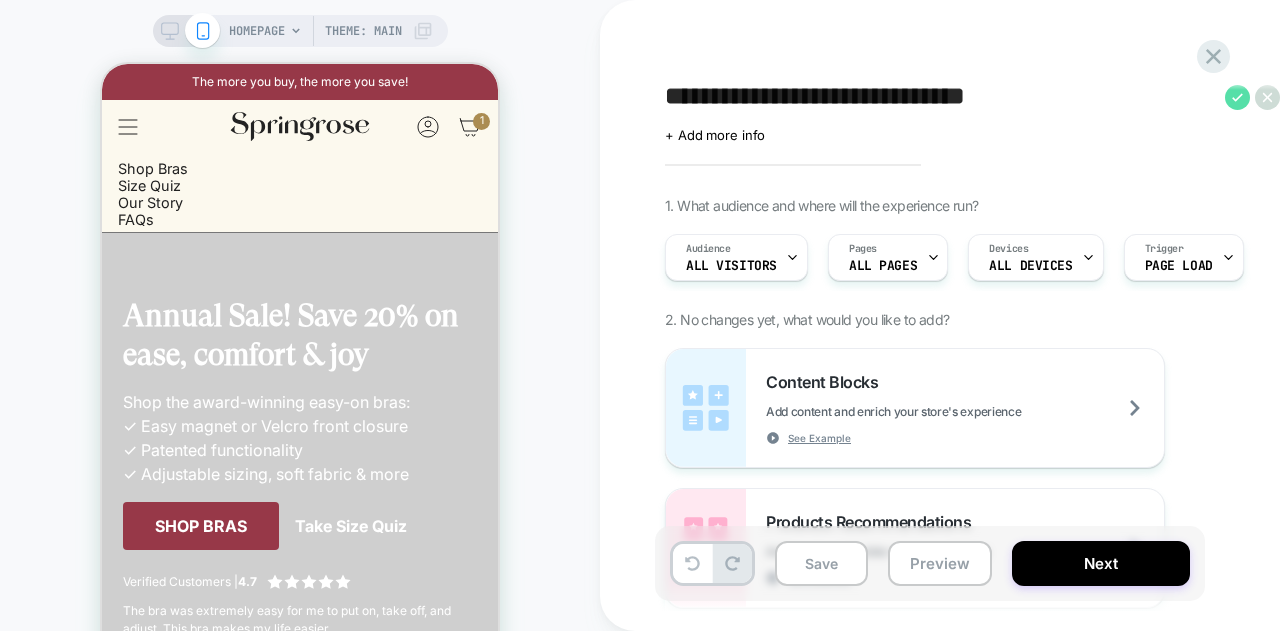 type on "**********" 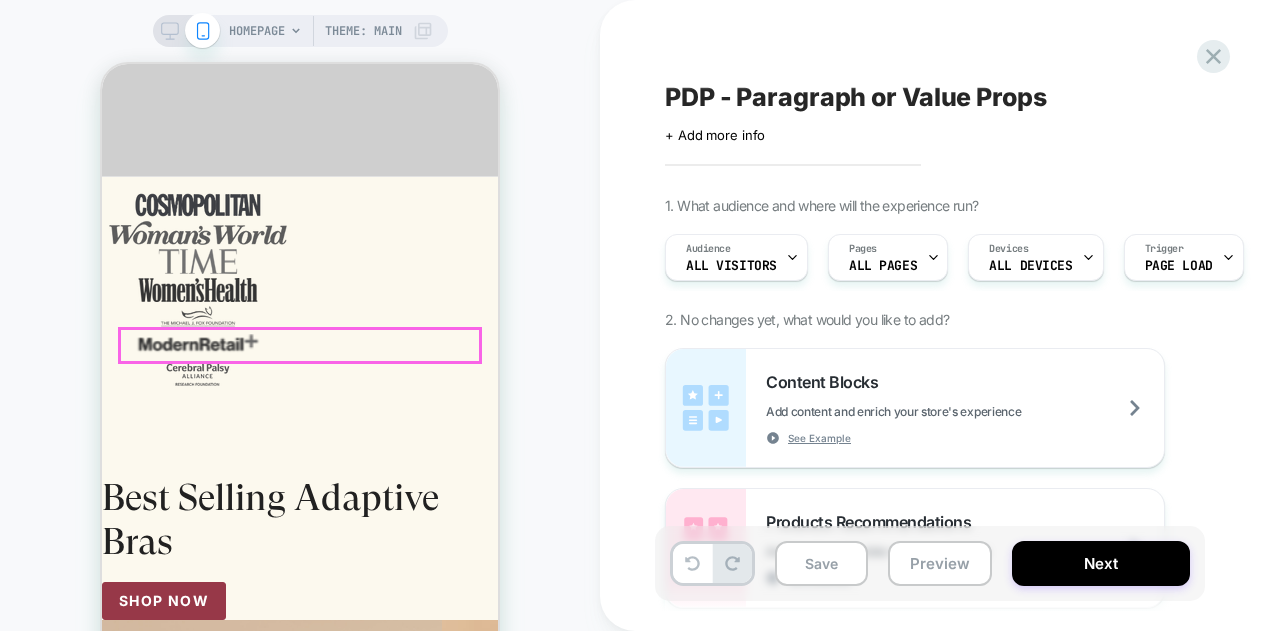 scroll, scrollTop: 0, scrollLeft: 0, axis: both 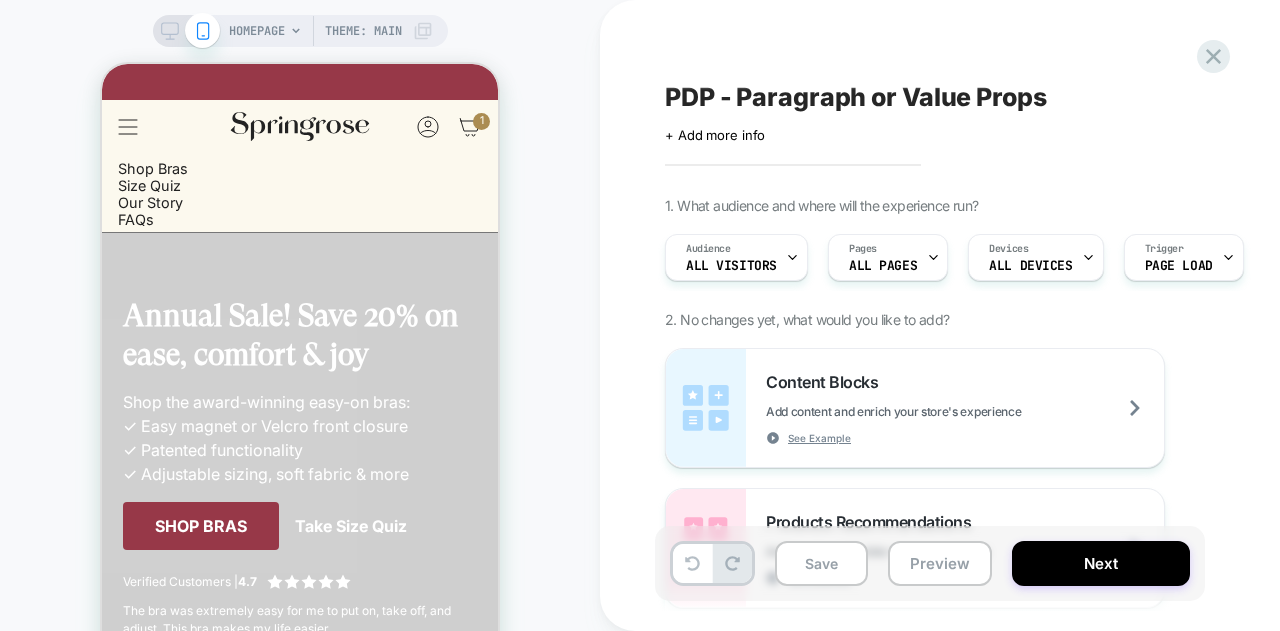 click on "HOMEPAGE" at bounding box center (257, 31) 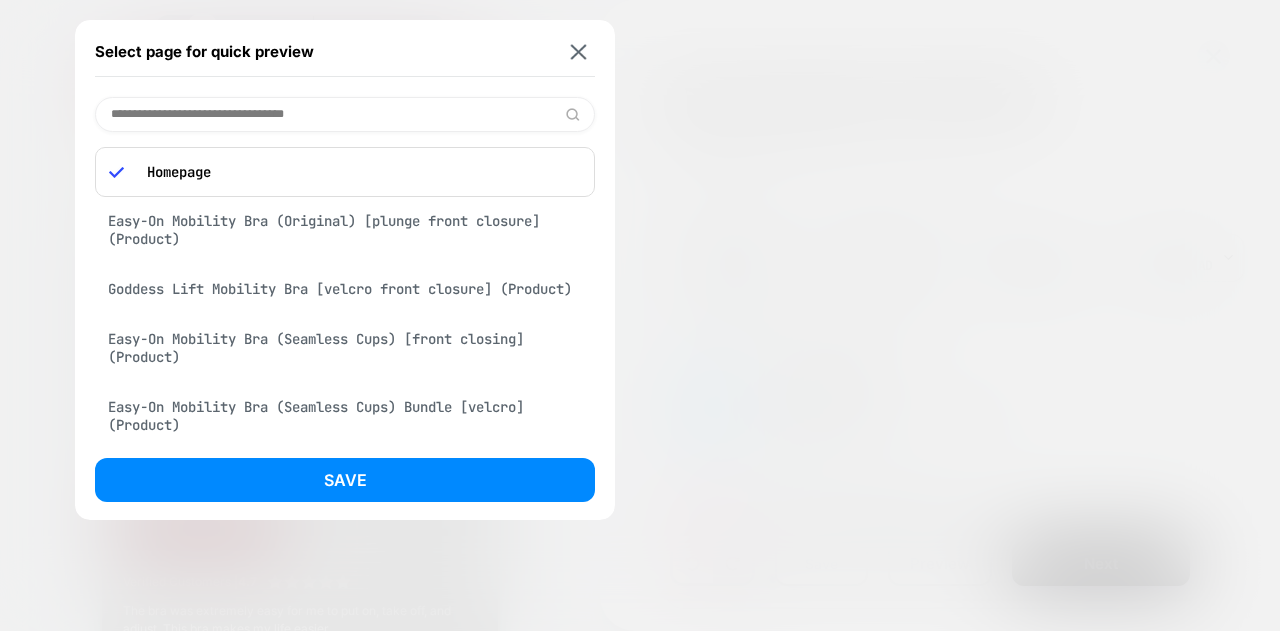 click on "Easy-On Mobility Bra (Original) [plunge front closure] (Product)" at bounding box center (345, 230) 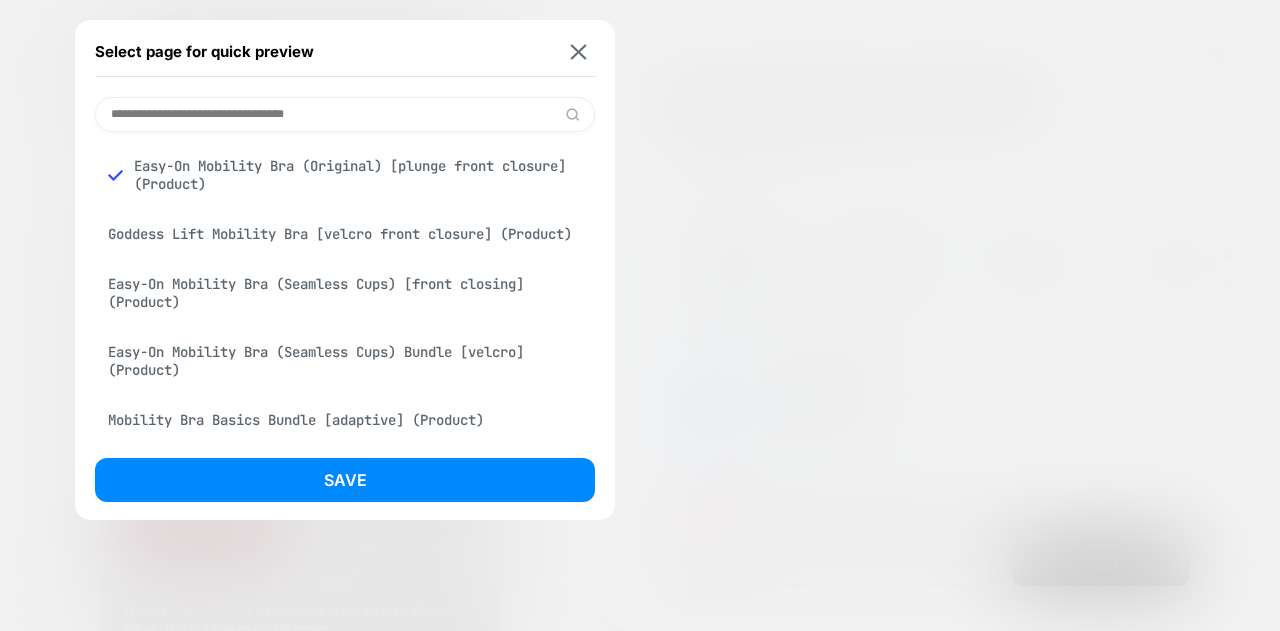 click on "Save" at bounding box center (345, 480) 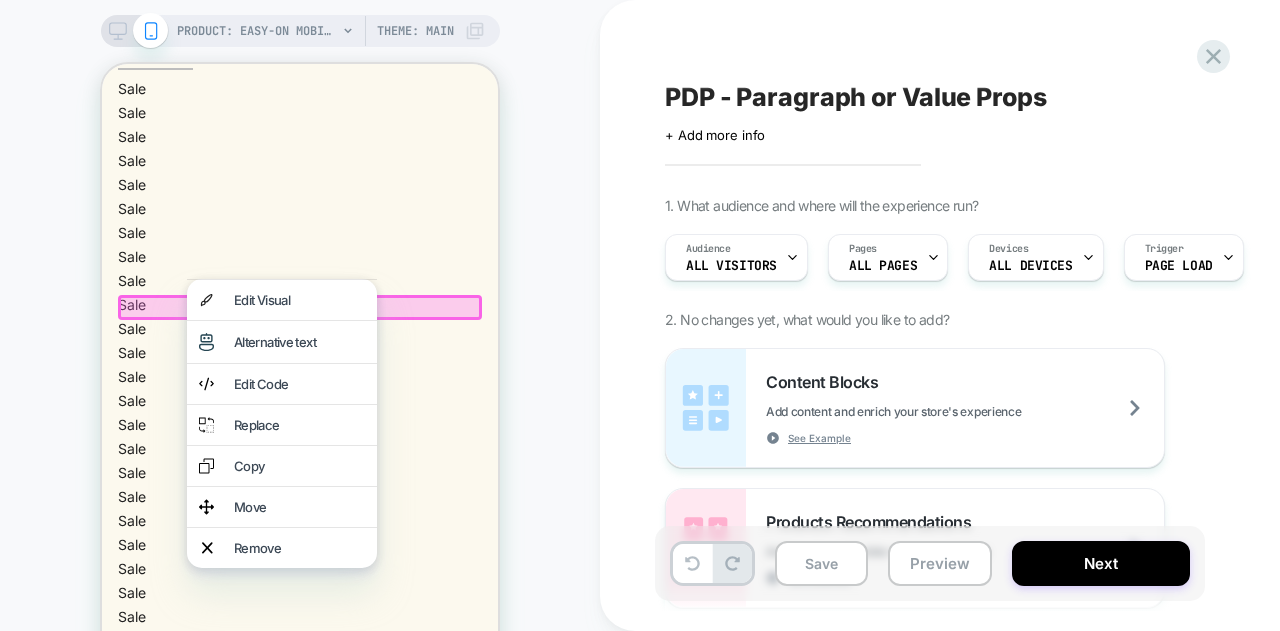 click on "Remove" at bounding box center (299, 548) 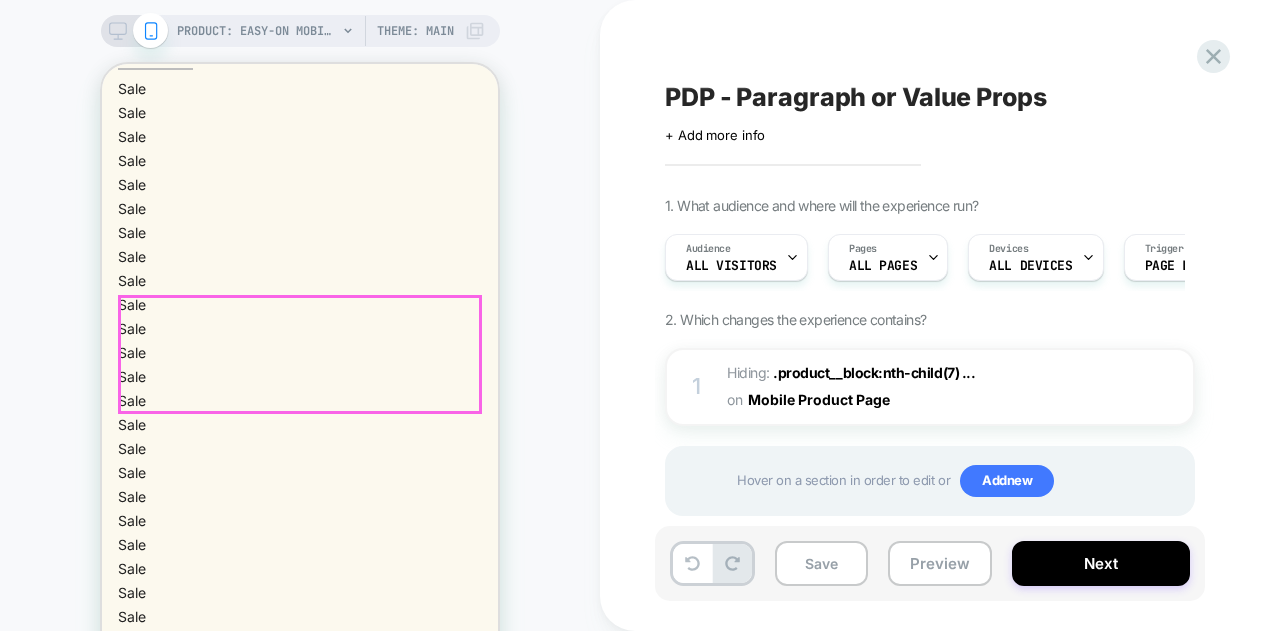 scroll, scrollTop: 600, scrollLeft: 0, axis: vertical 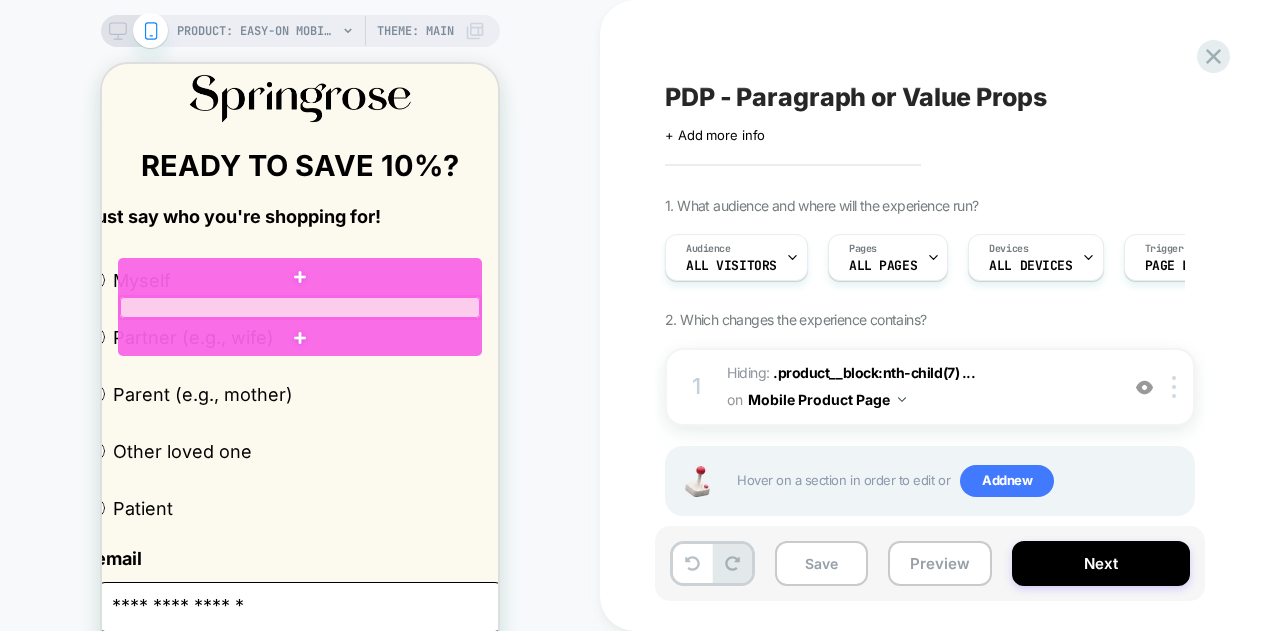 click at bounding box center [300, 307] 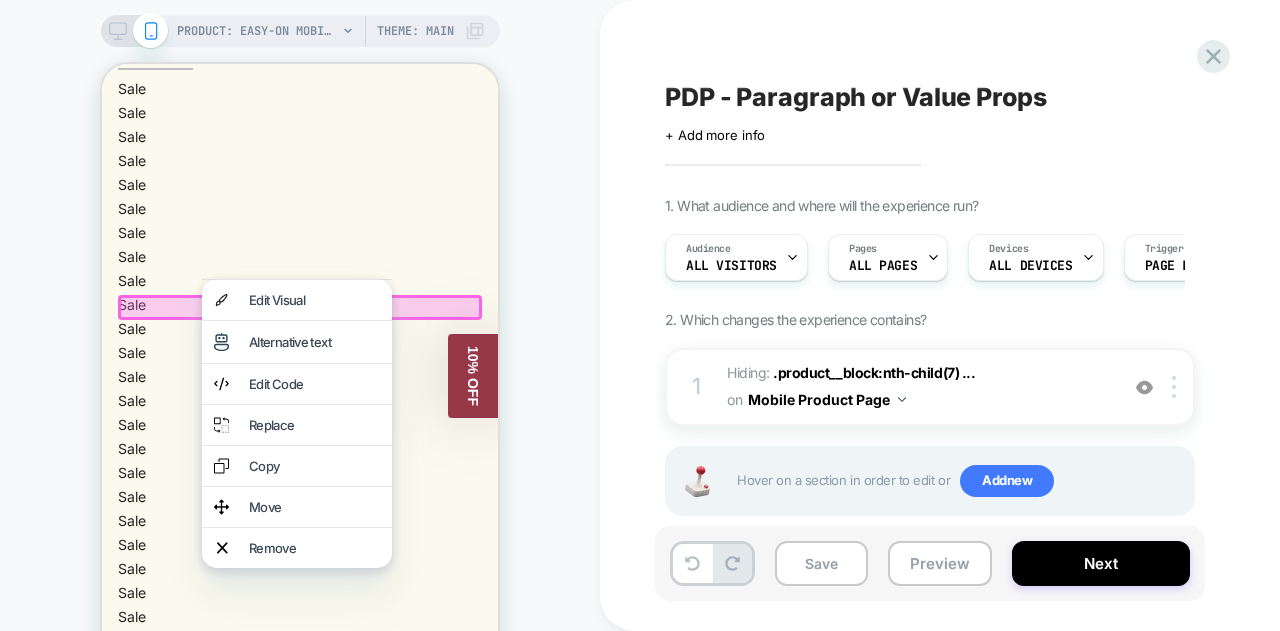 click on "Remove" at bounding box center (314, 548) 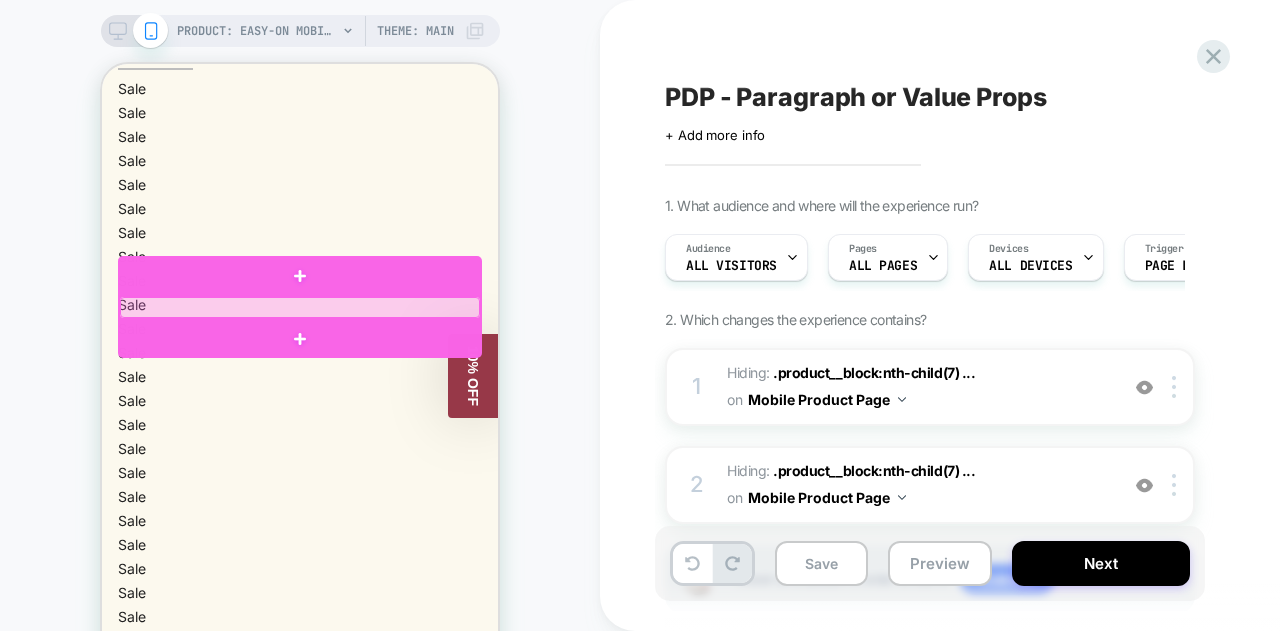 click at bounding box center (300, 307) 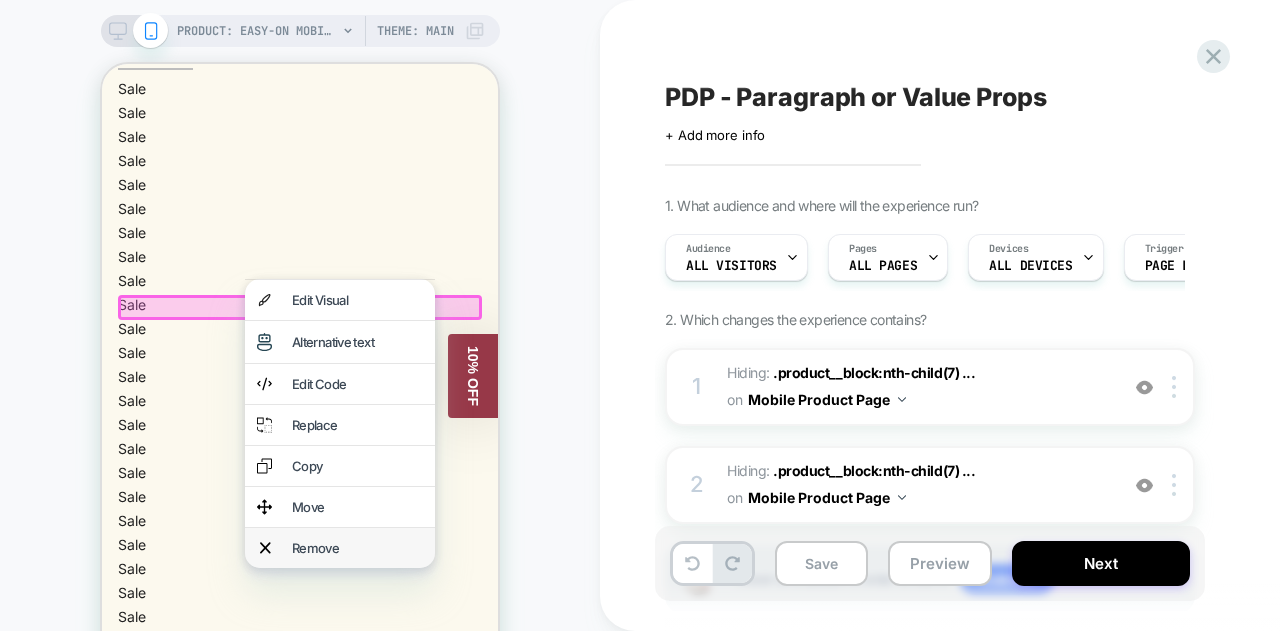 click on "Remove" at bounding box center [357, 548] 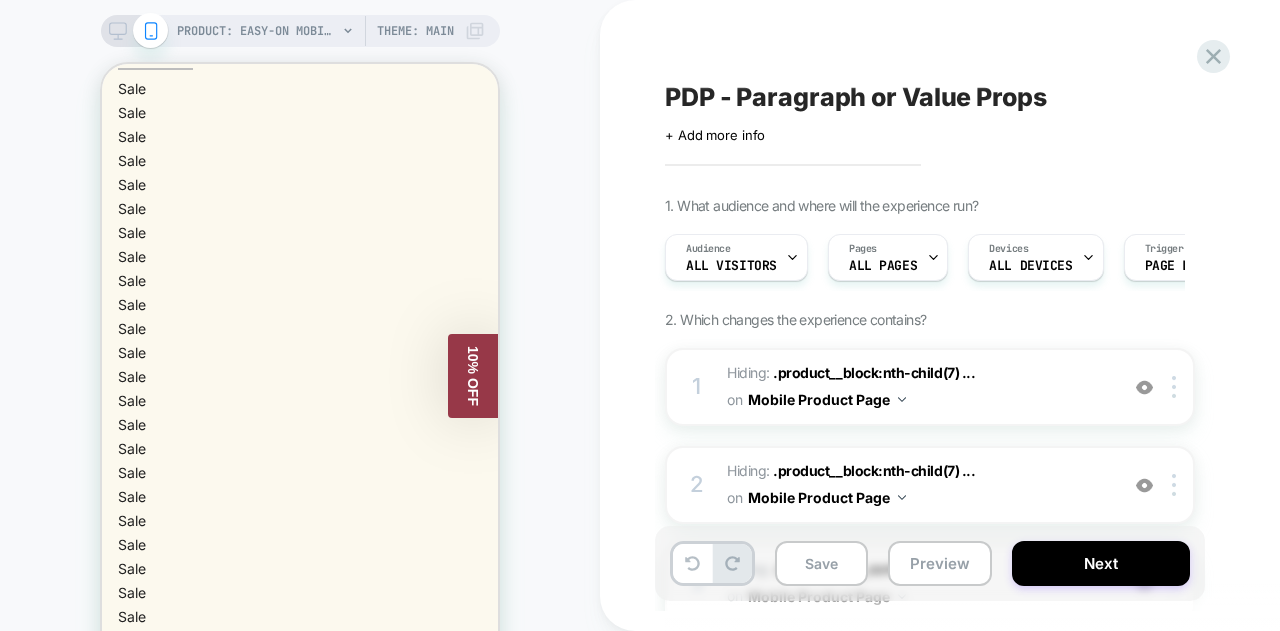 click 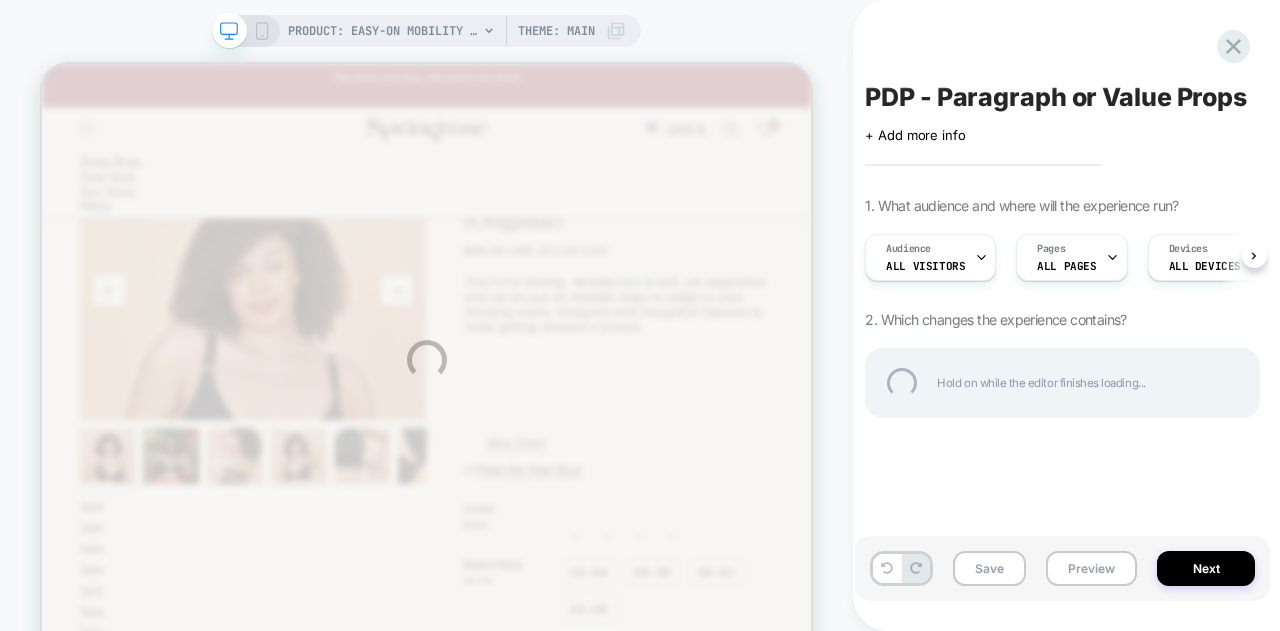 scroll, scrollTop: 564, scrollLeft: 0, axis: vertical 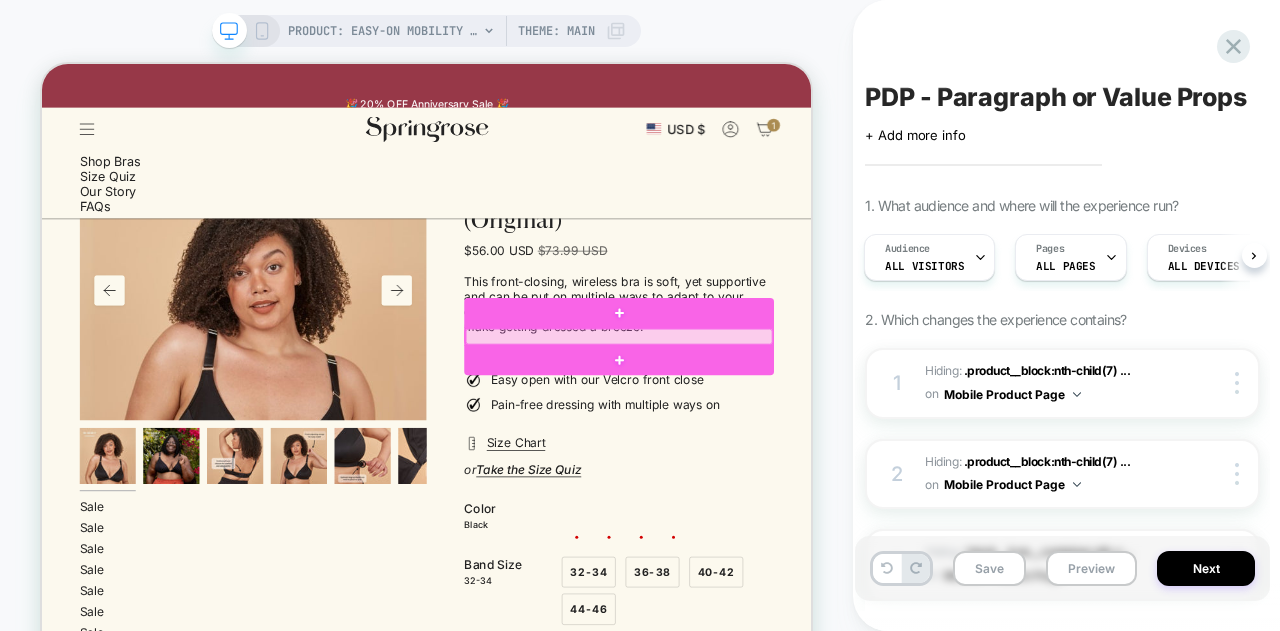 click at bounding box center [811, 427] 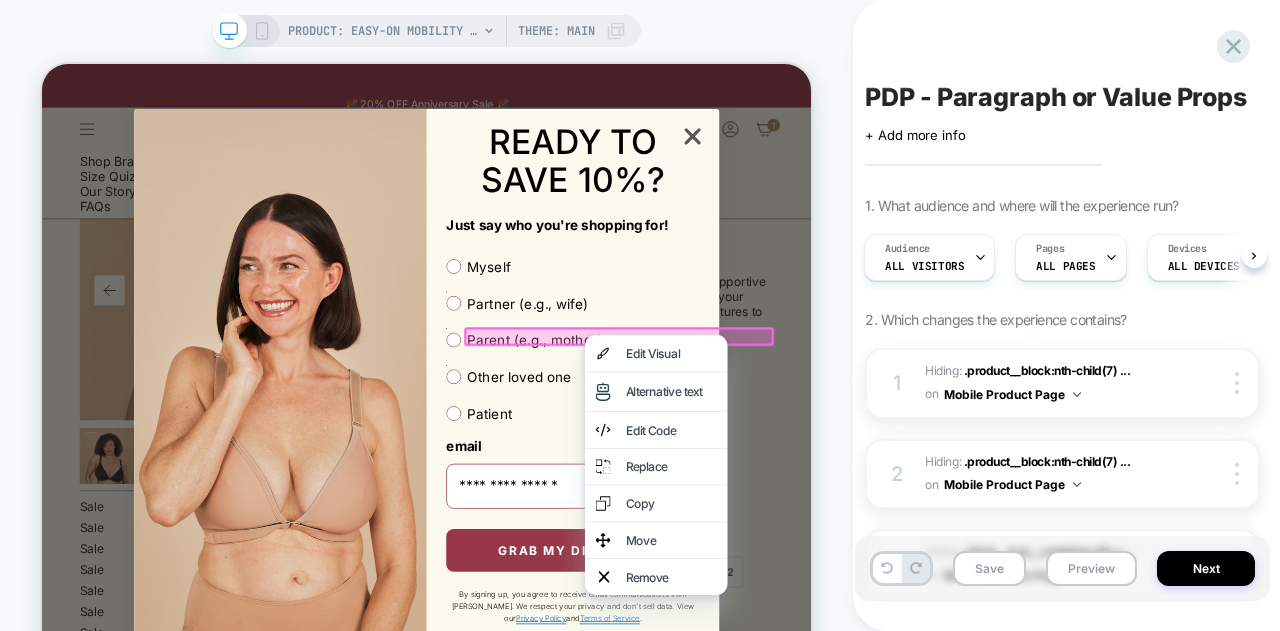 click on "Remove" at bounding box center (881, 748) 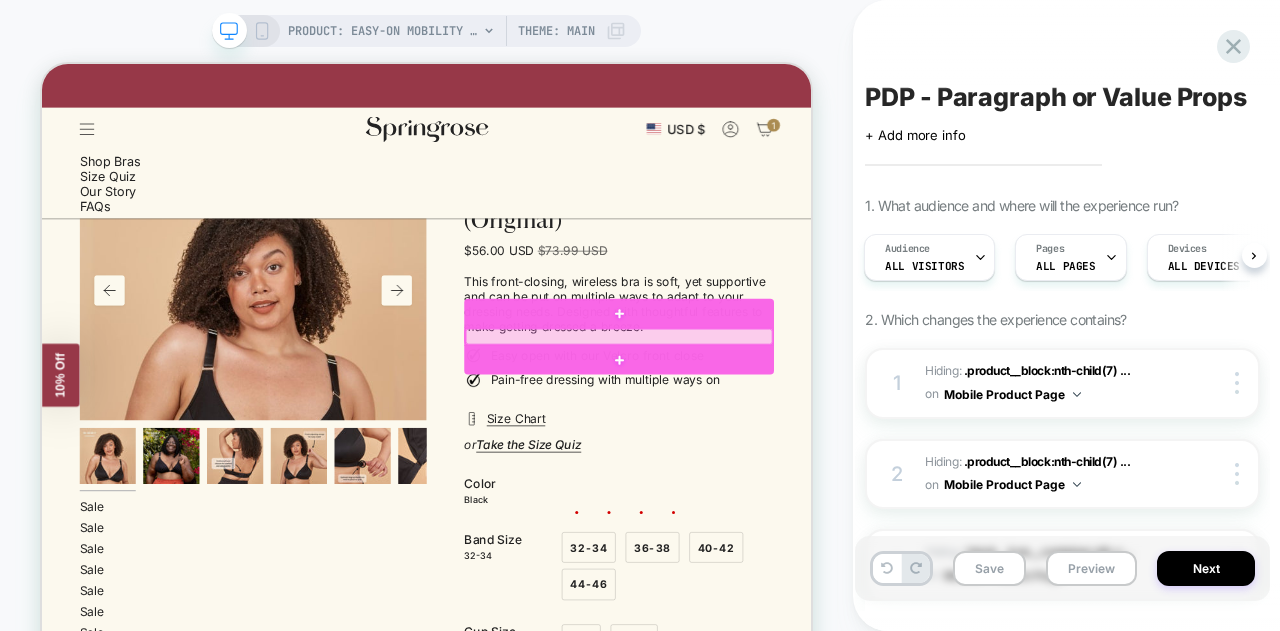 click at bounding box center [811, 427] 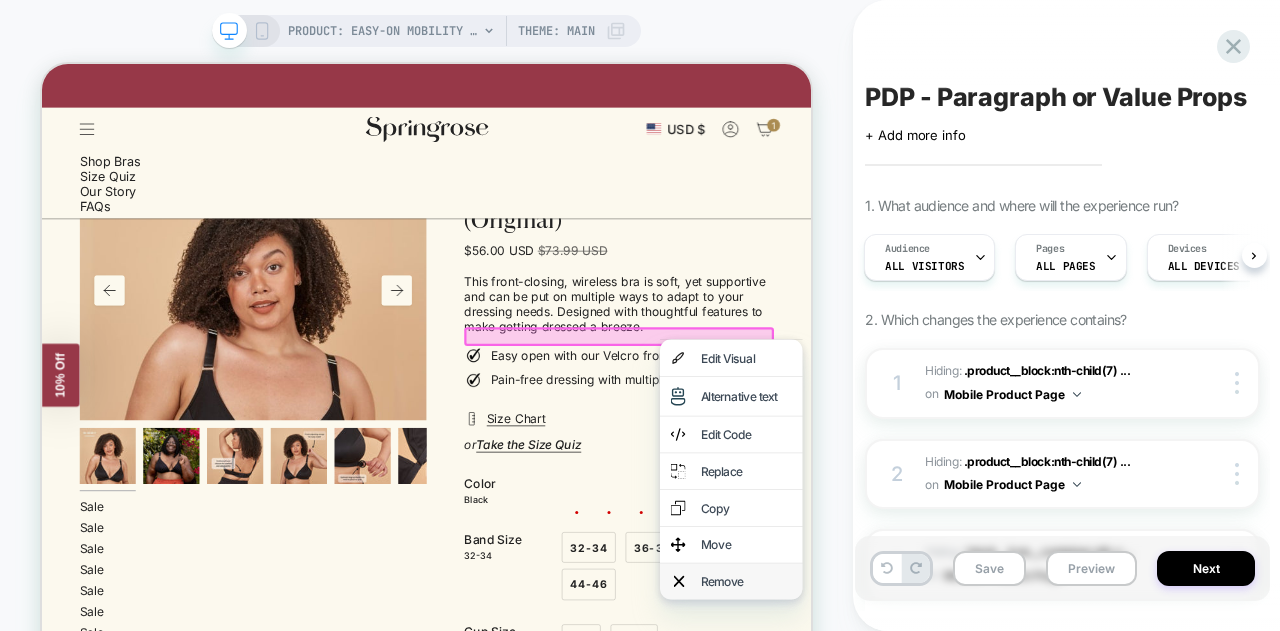 click on "Remove" at bounding box center [961, 754] 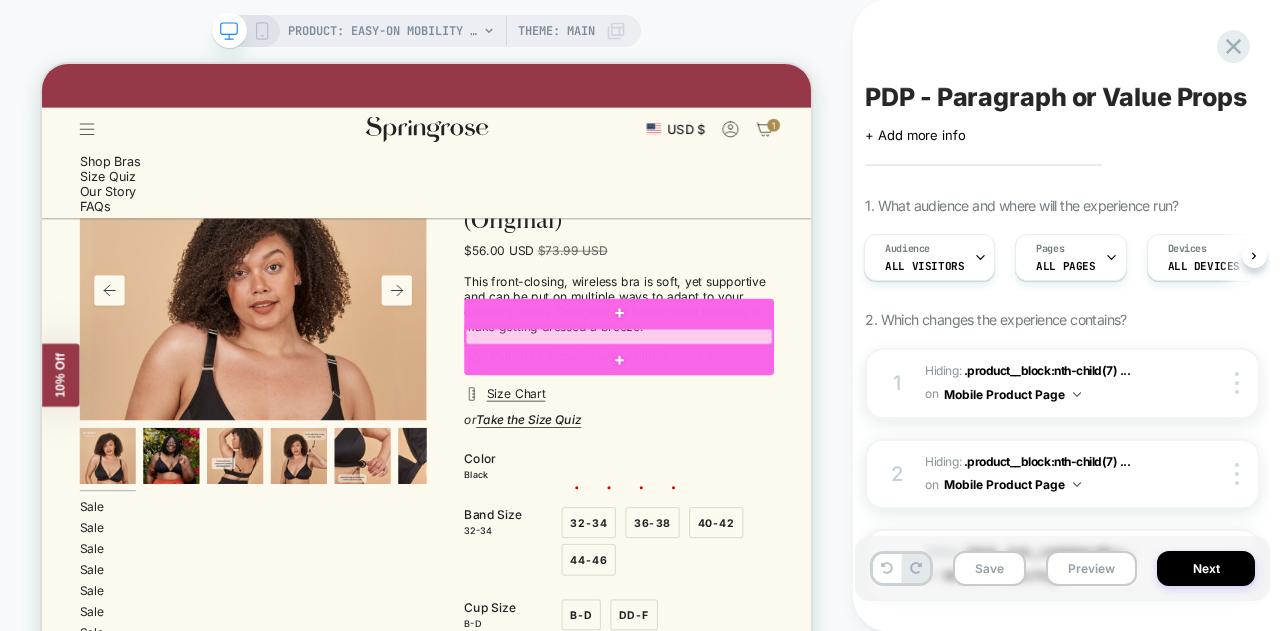 click at bounding box center (811, 427) 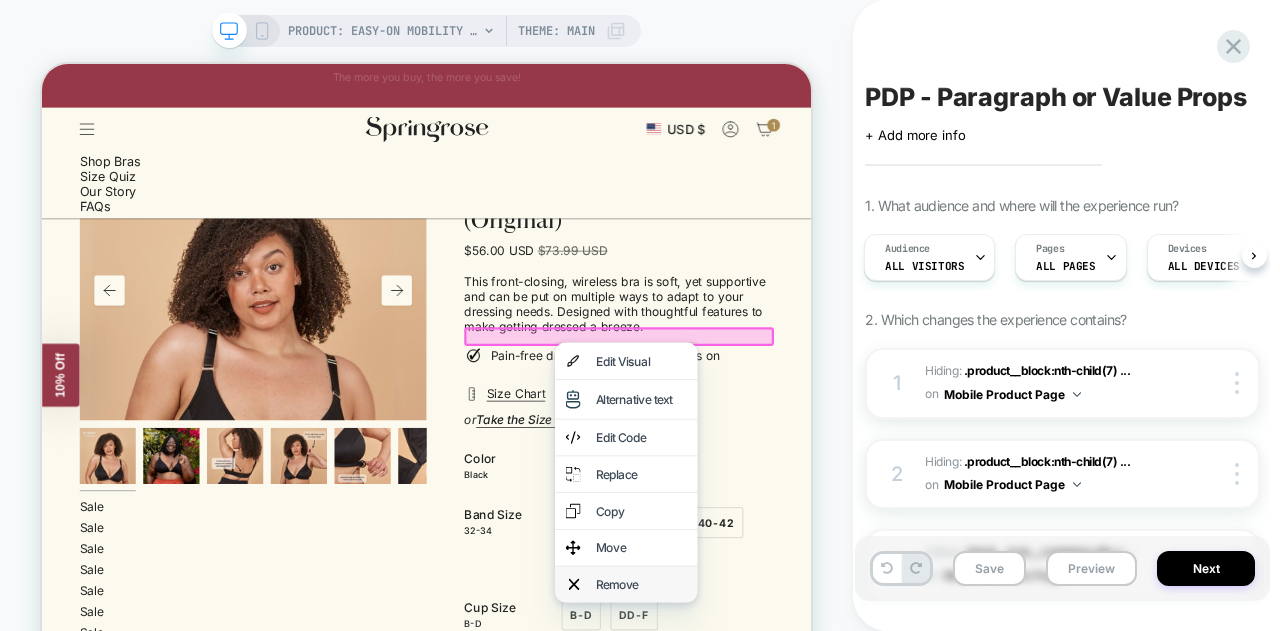 click on "Remove" at bounding box center [841, 758] 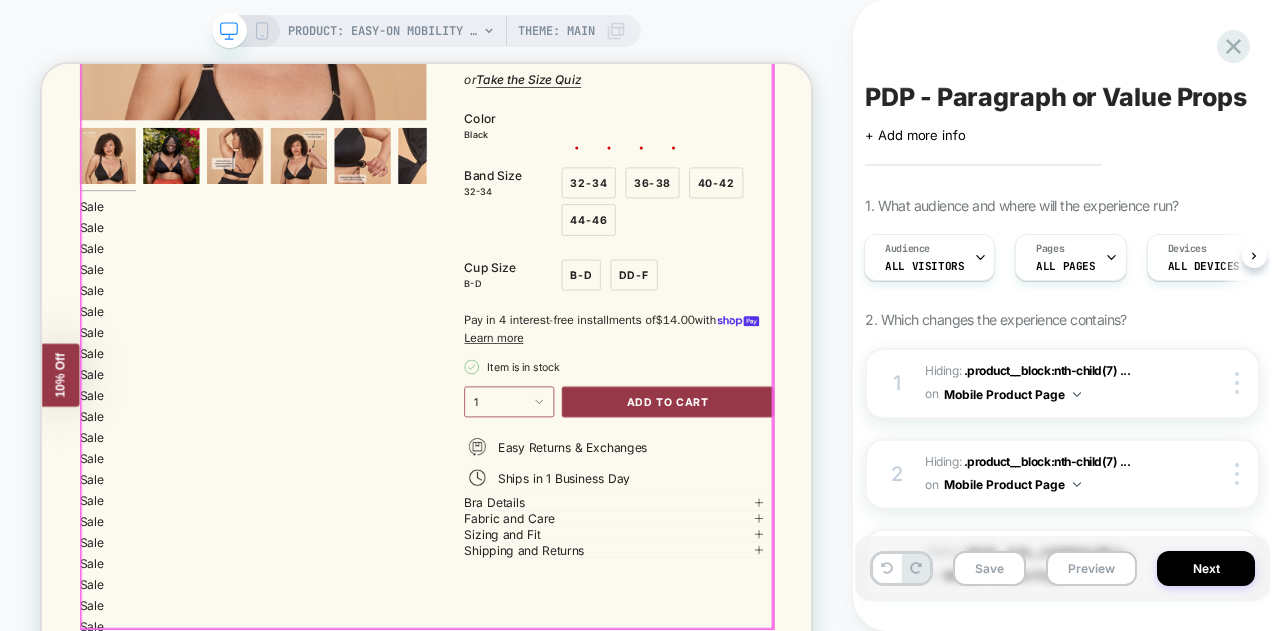 scroll, scrollTop: 0, scrollLeft: 0, axis: both 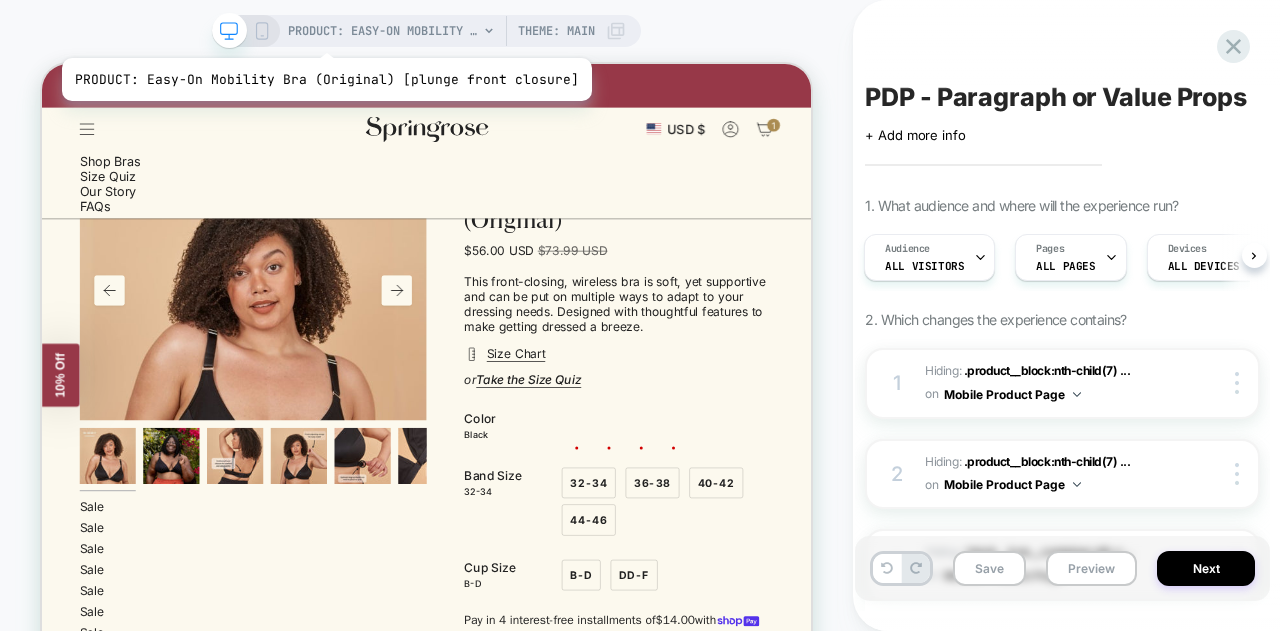 click on "PRODUCT: Easy-On Mobility Bra (Original) [plunge front closure]" at bounding box center (383, 31) 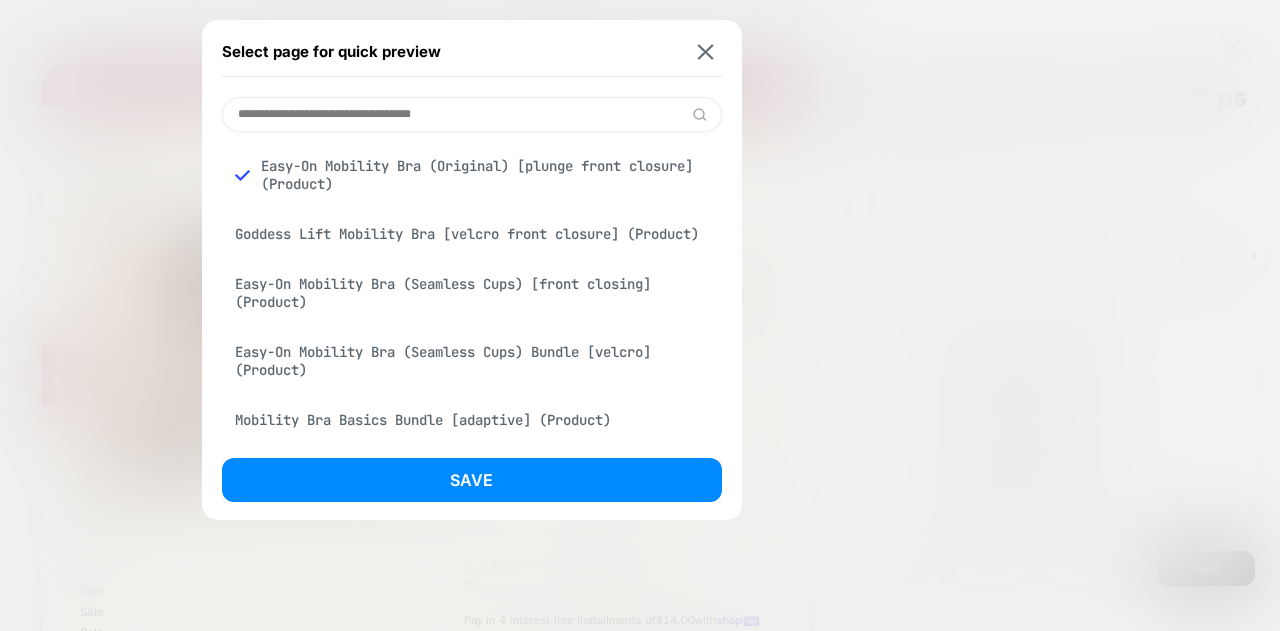 click on "Goddess Lift Mobility Bra [velcro front closure] (Product)" at bounding box center (472, 234) 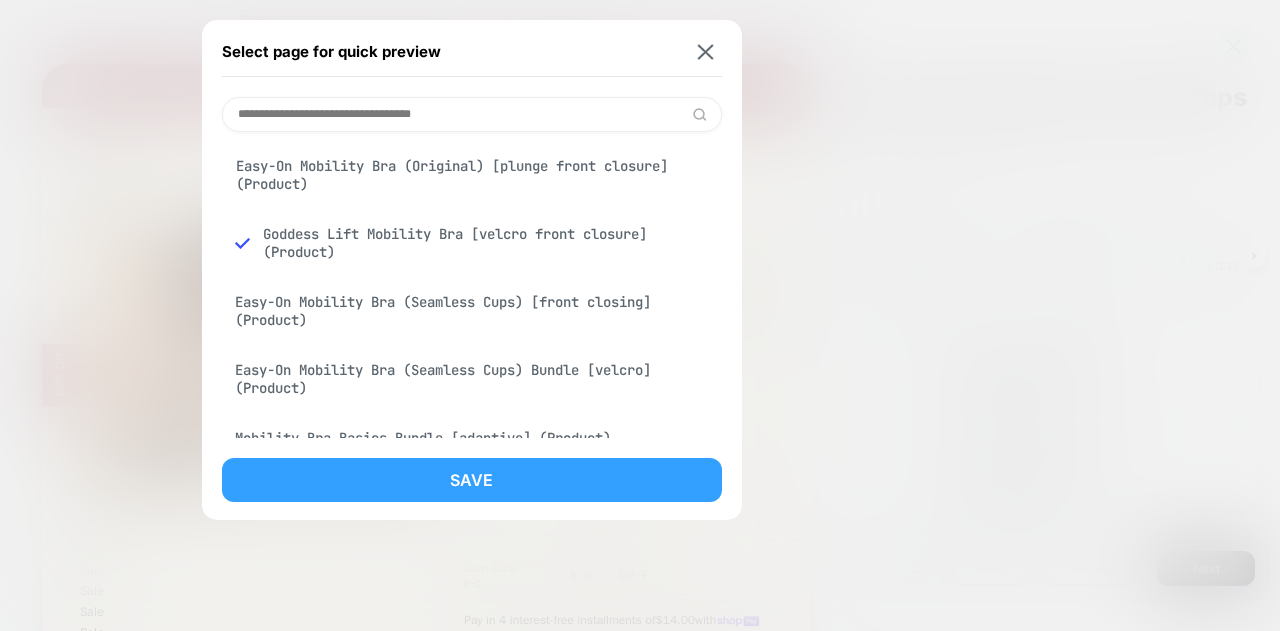 click on "Save" at bounding box center (472, 480) 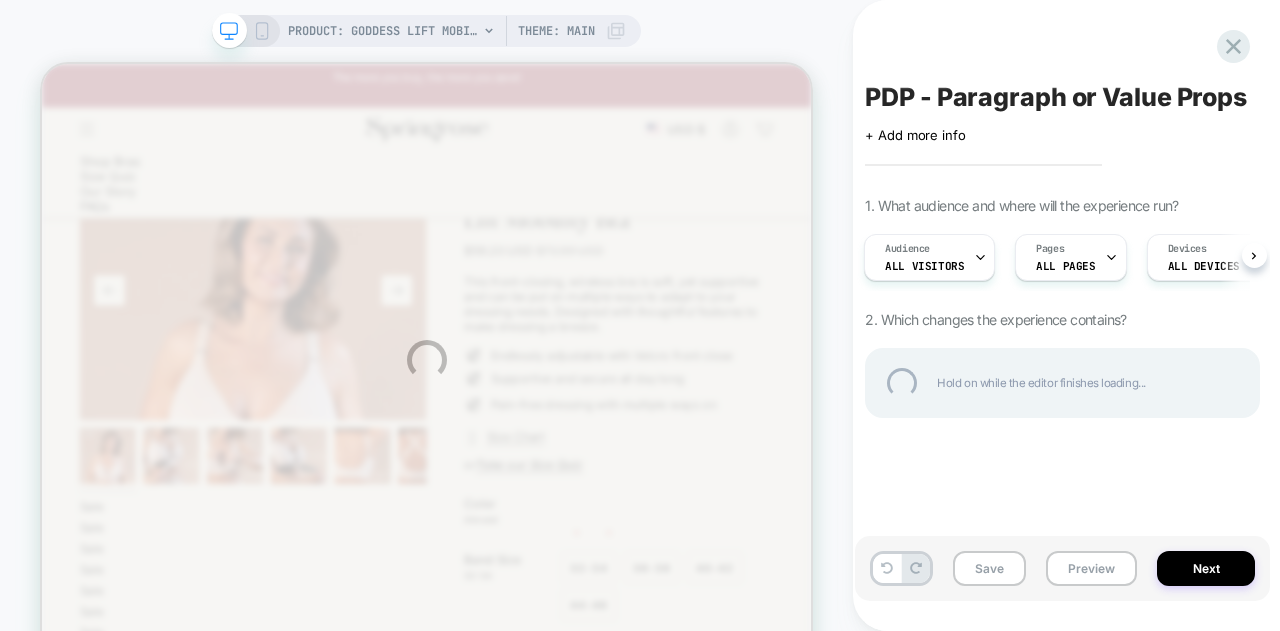 scroll, scrollTop: 0, scrollLeft: 0, axis: both 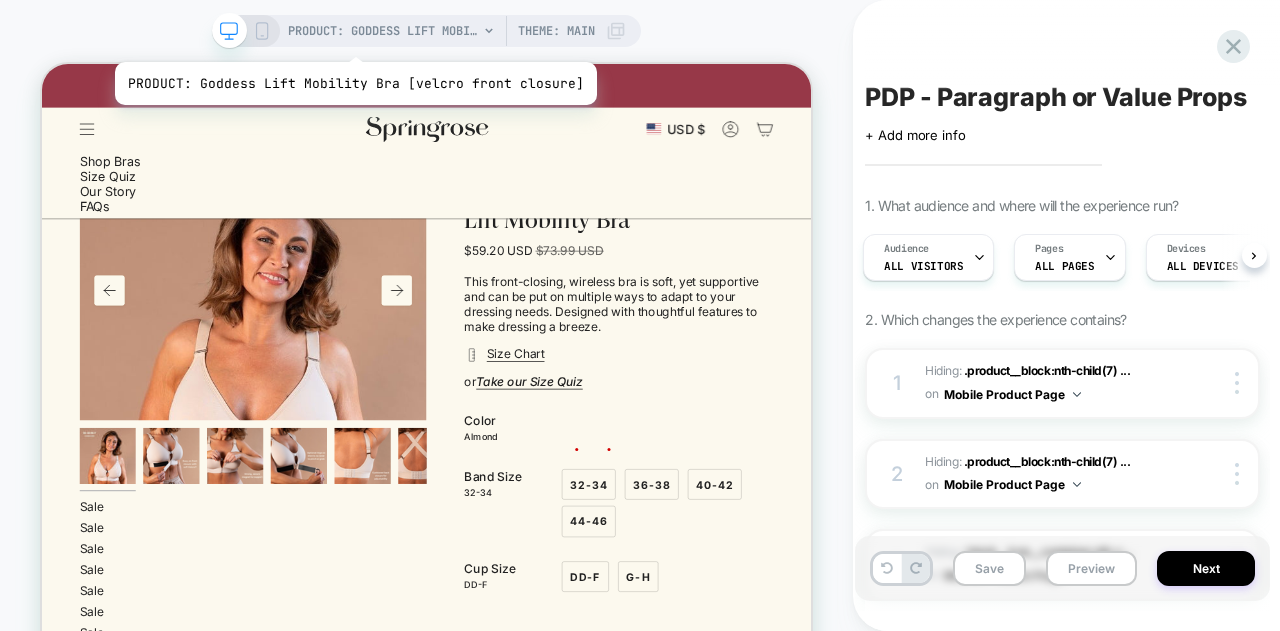 click on "PRODUCT: Goddess Lift Mobility Bra [velcro front closure]" at bounding box center [383, 31] 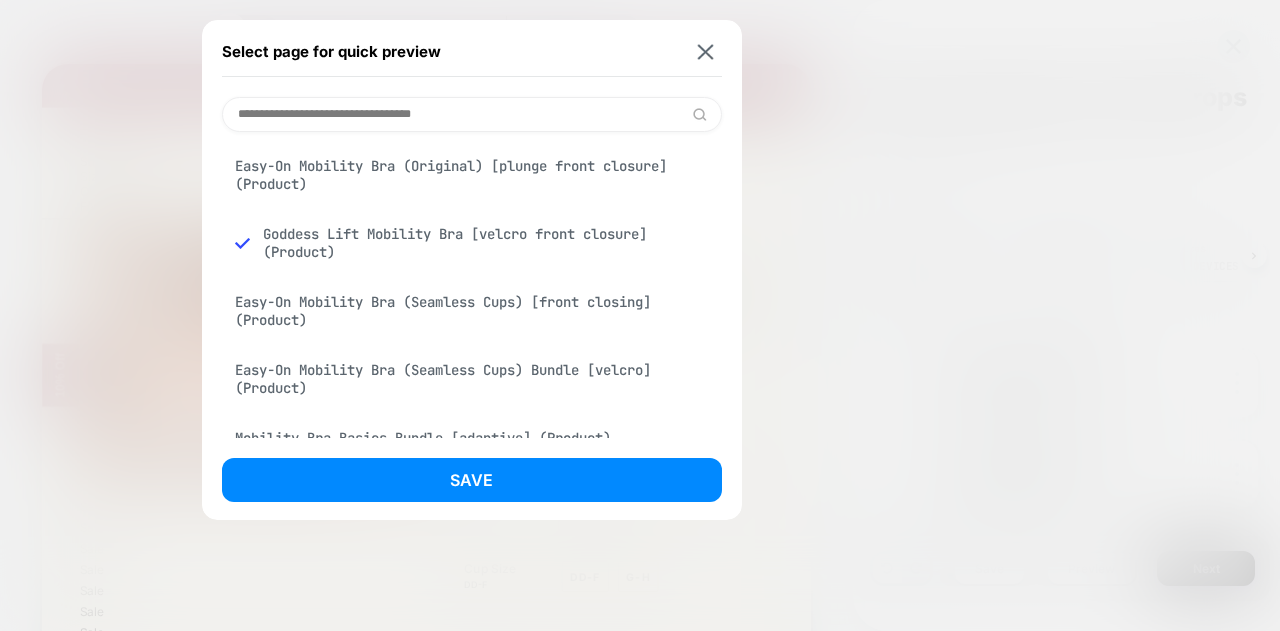 click on "Easy-On Mobility Bra (Seamless Cups) [front closing] (Product)" at bounding box center [472, 311] 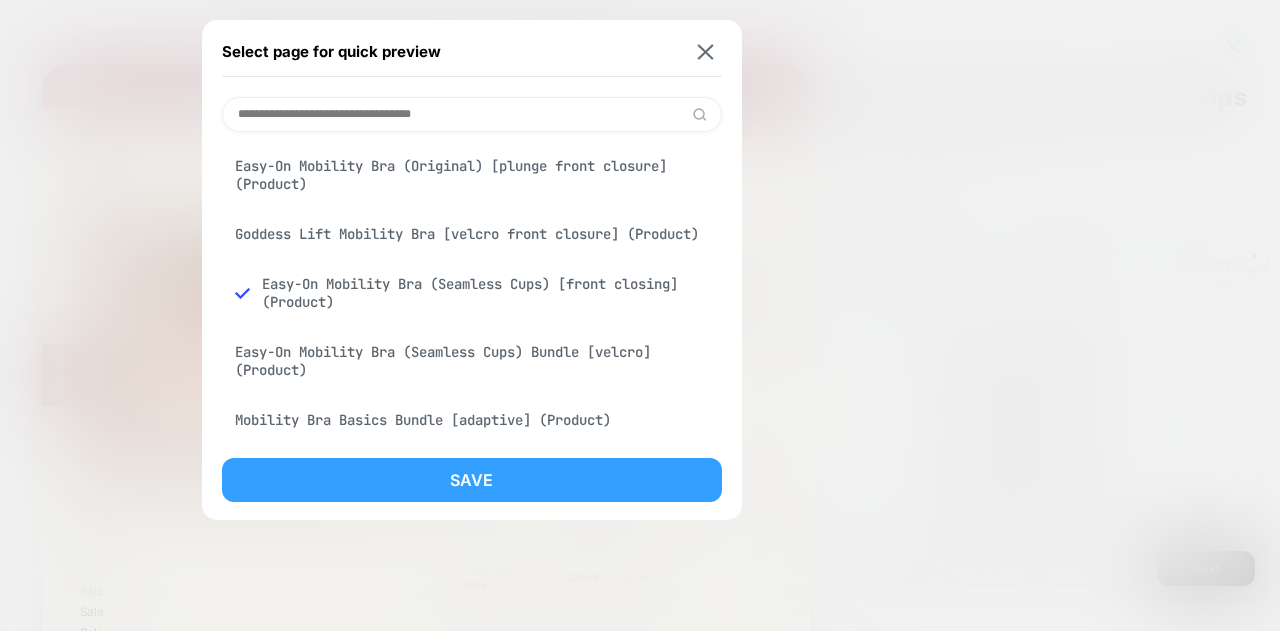click on "Save" at bounding box center [472, 480] 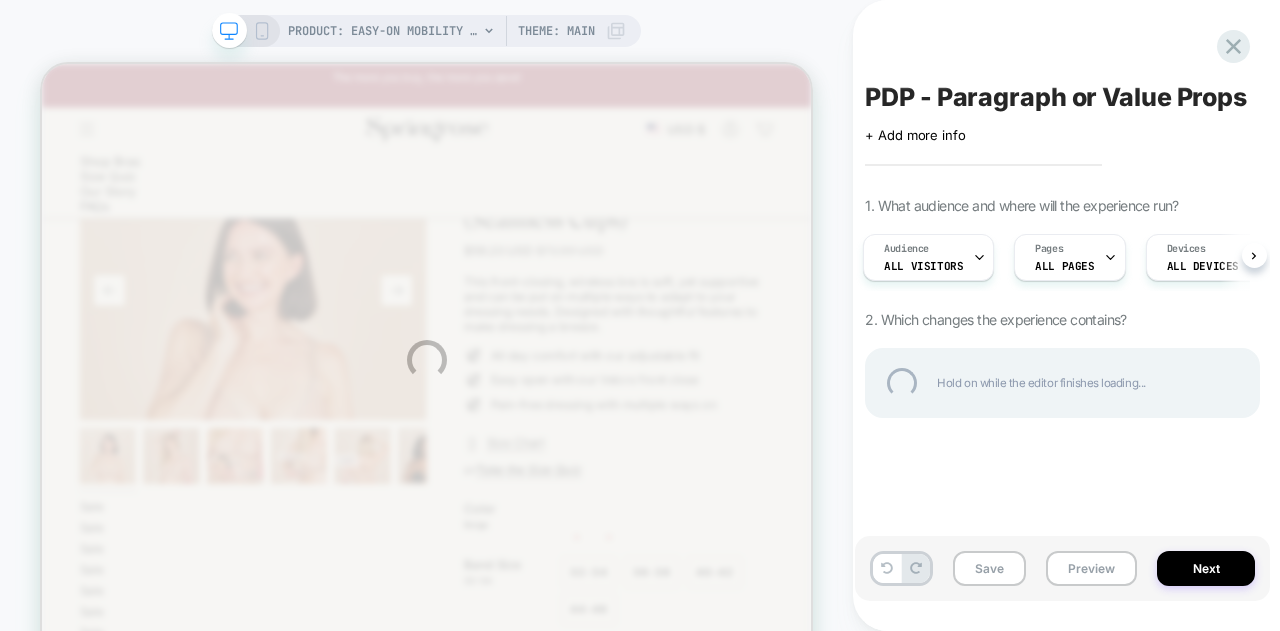 scroll, scrollTop: 0, scrollLeft: 0, axis: both 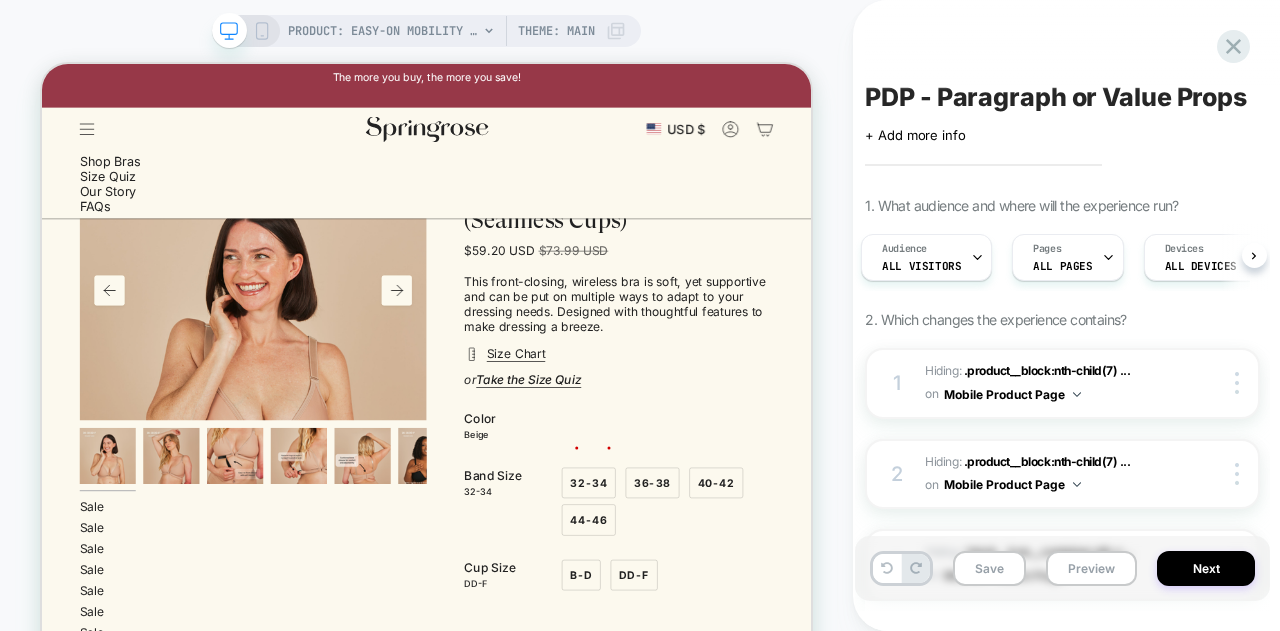 click 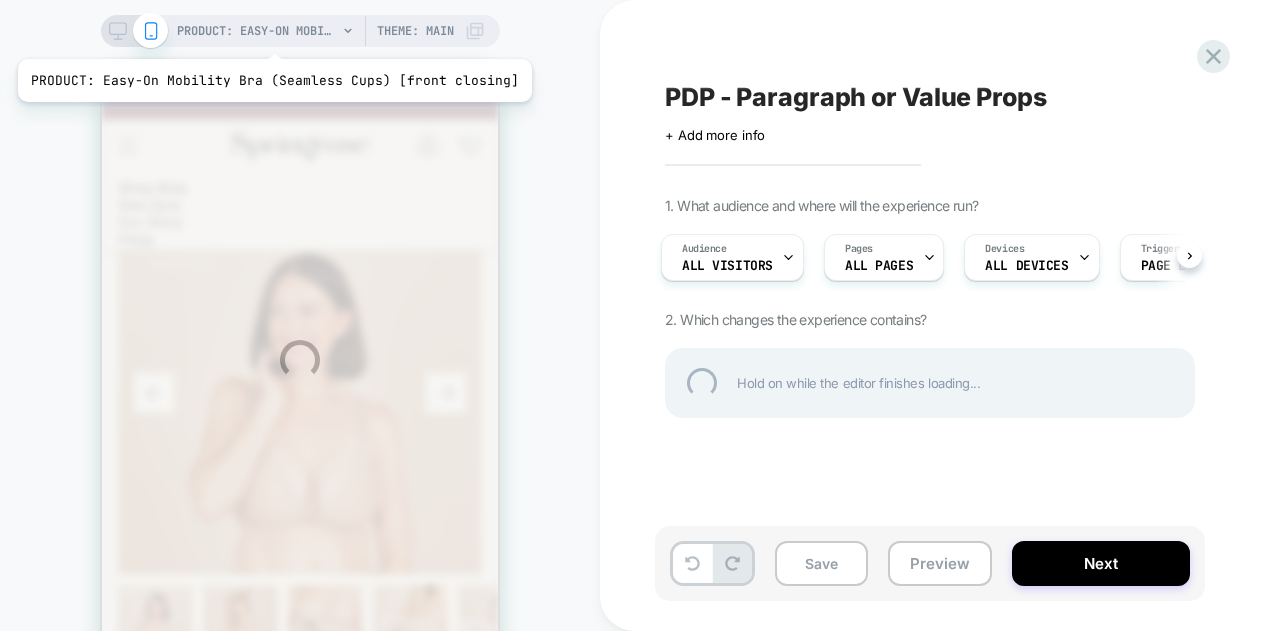 scroll, scrollTop: 0, scrollLeft: 0, axis: both 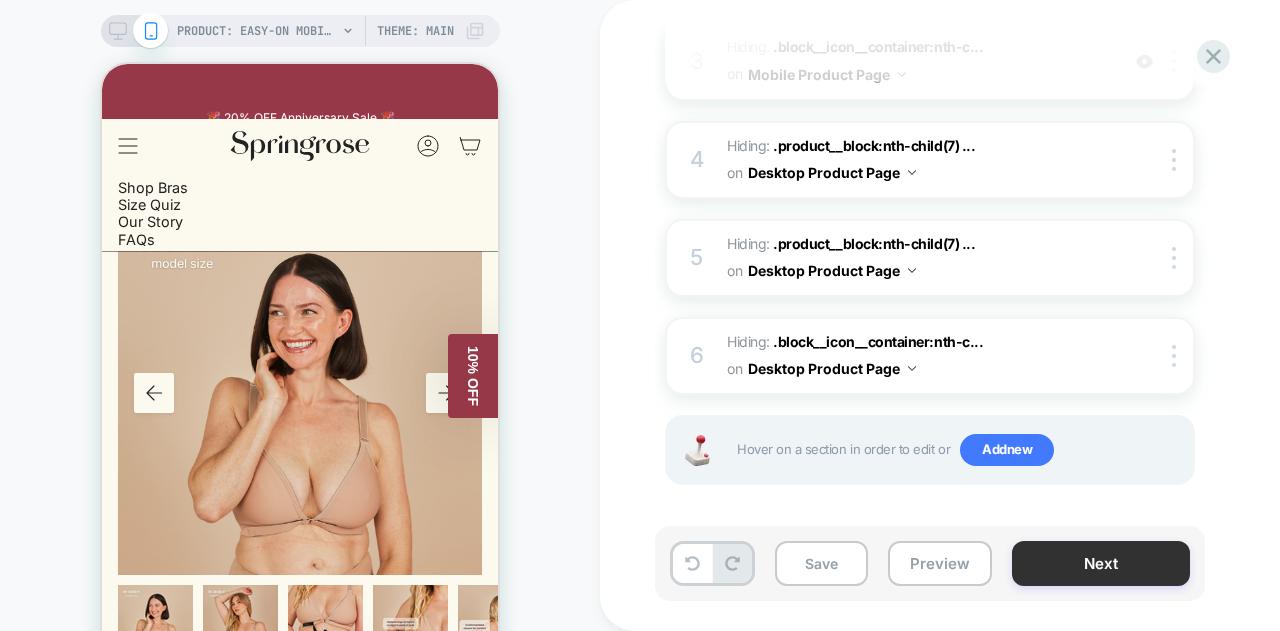 click on "Next" at bounding box center [1101, 563] 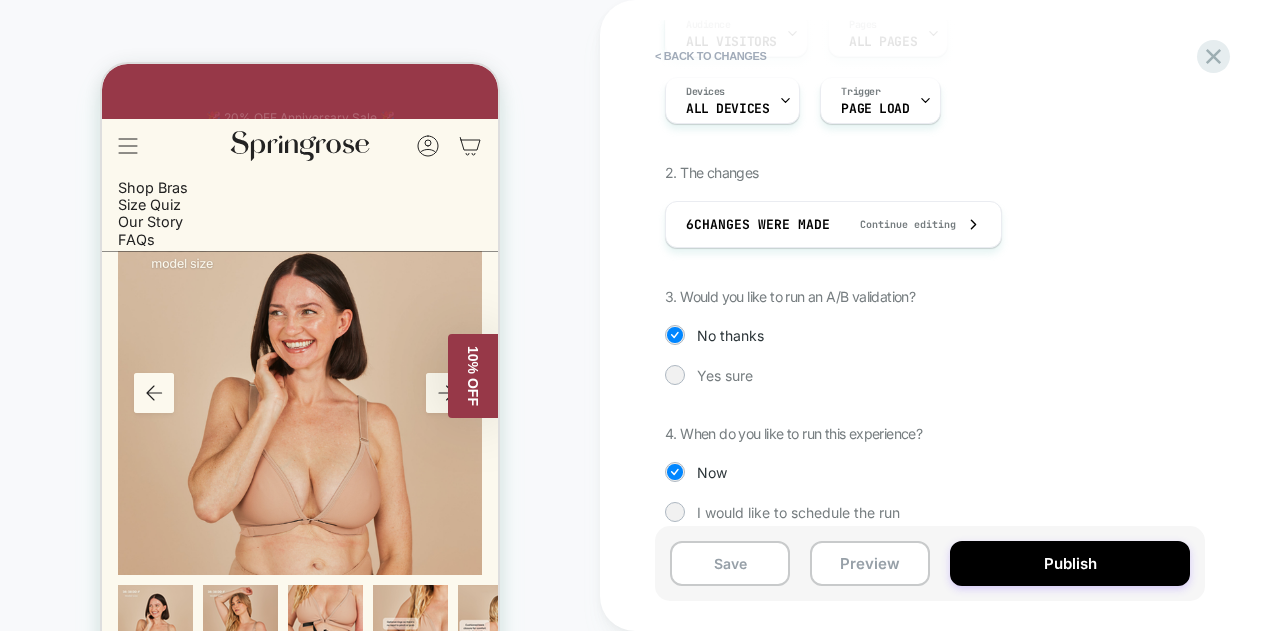 scroll, scrollTop: 242, scrollLeft: 0, axis: vertical 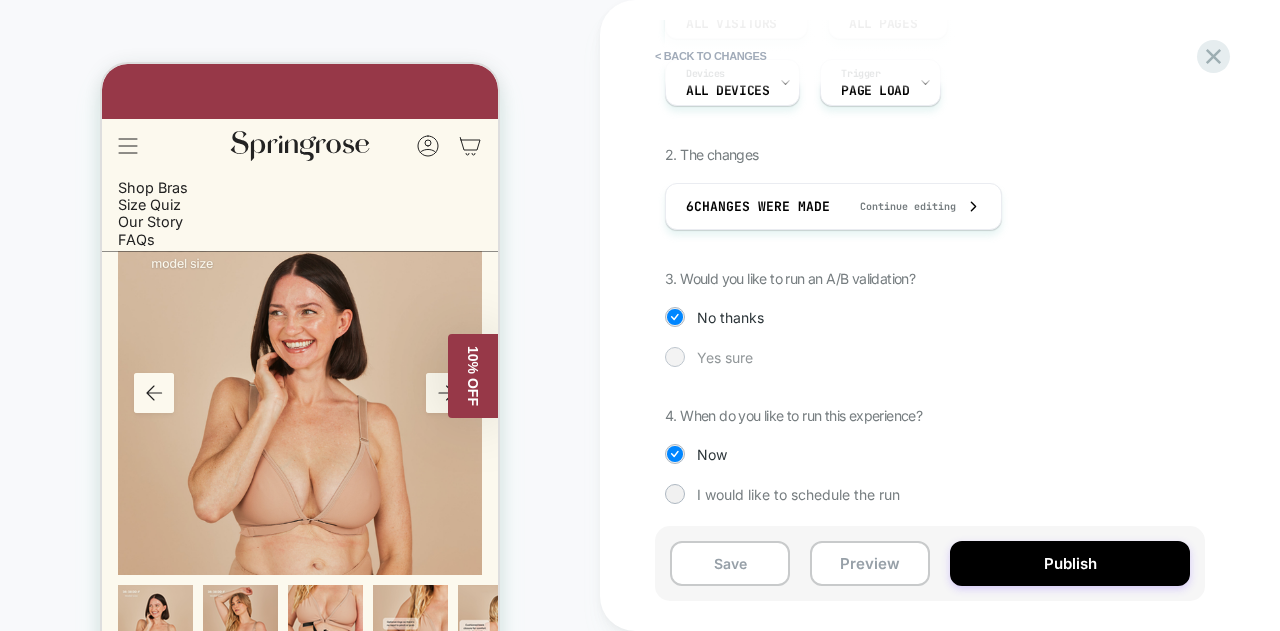 click on "Yes sure" at bounding box center (725, 357) 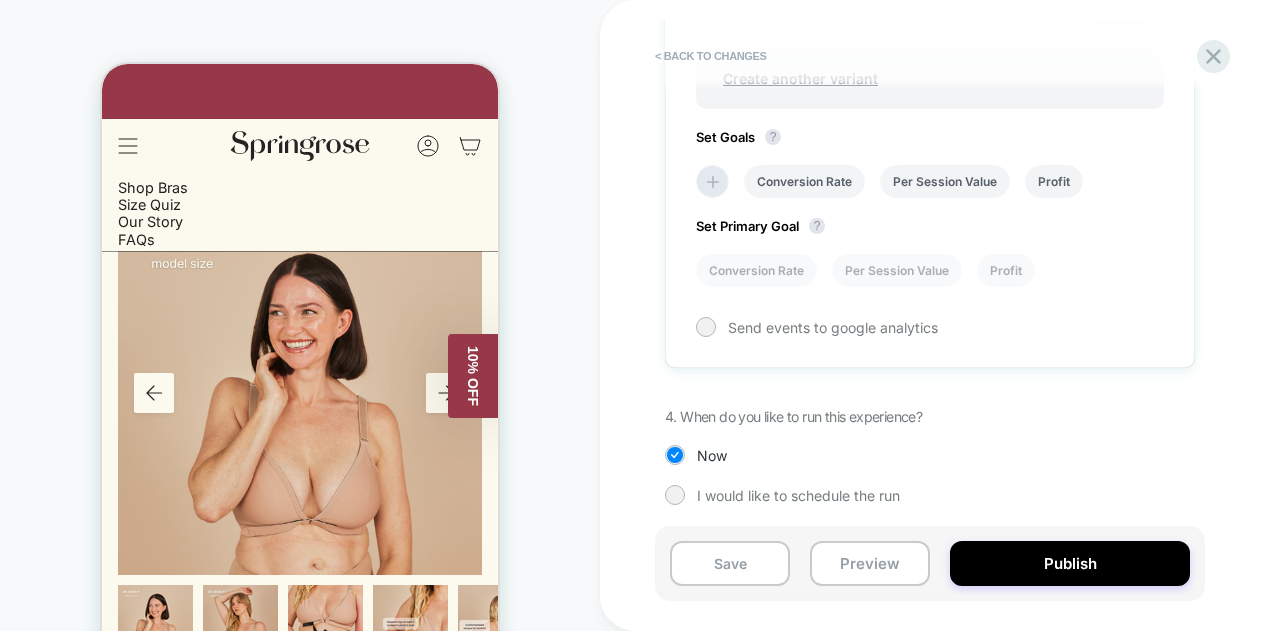 scroll, scrollTop: 506, scrollLeft: 0, axis: vertical 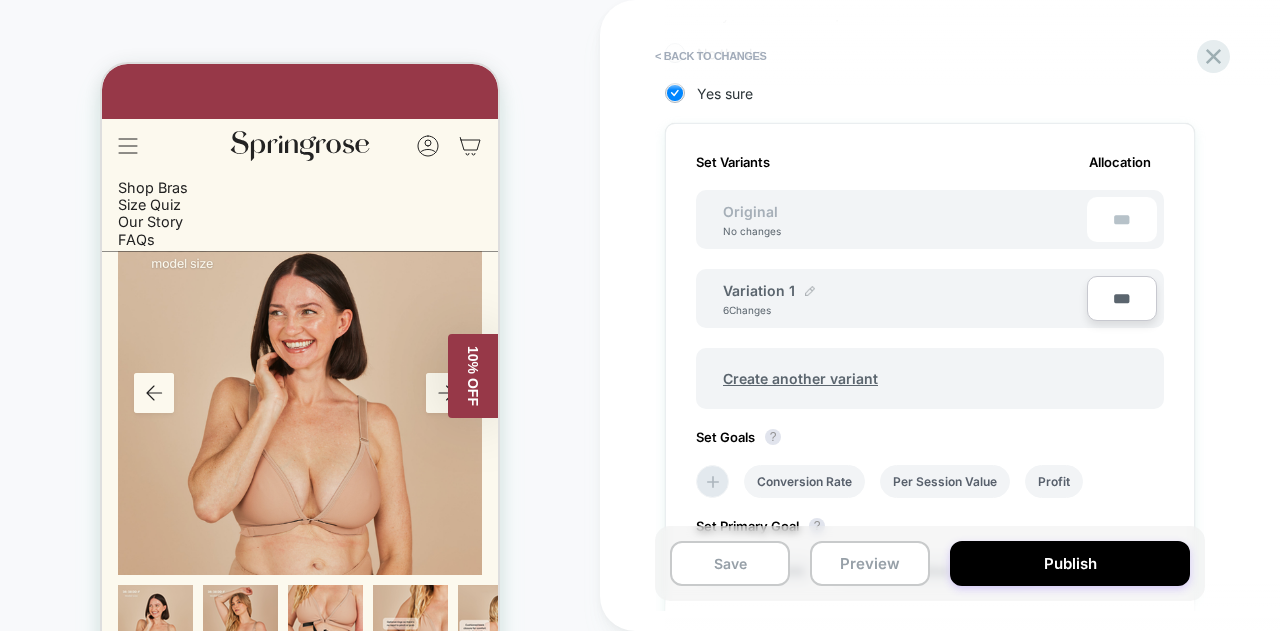 click at bounding box center [810, 291] 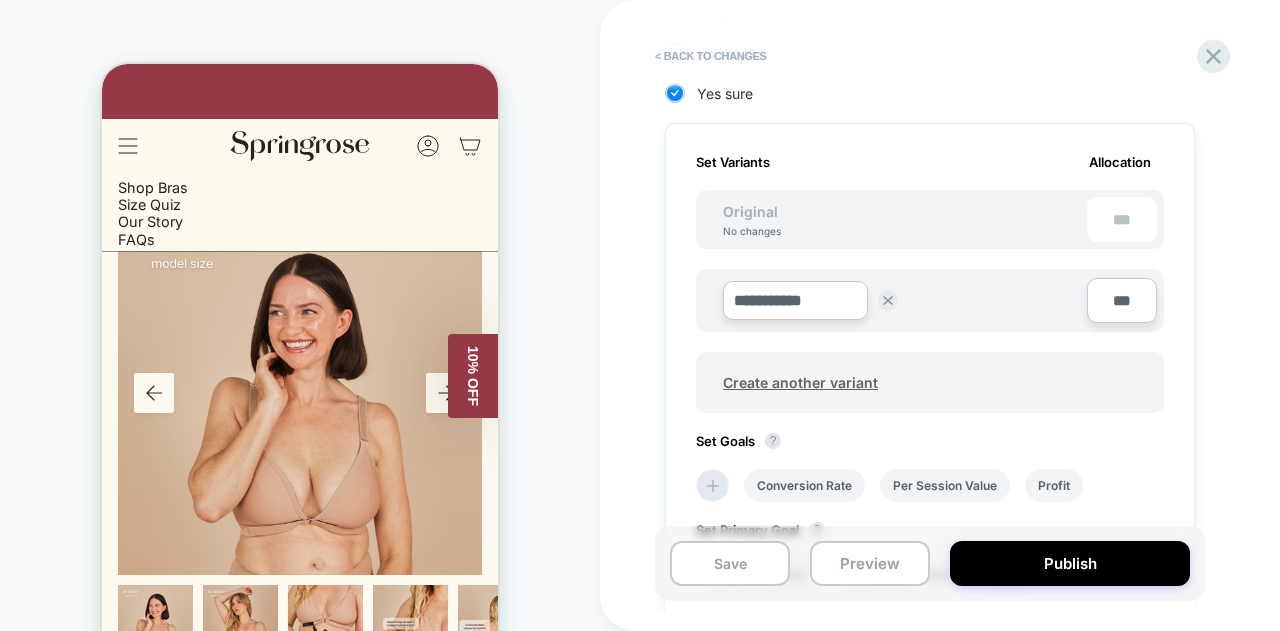 click on "**********" at bounding box center [795, 300] 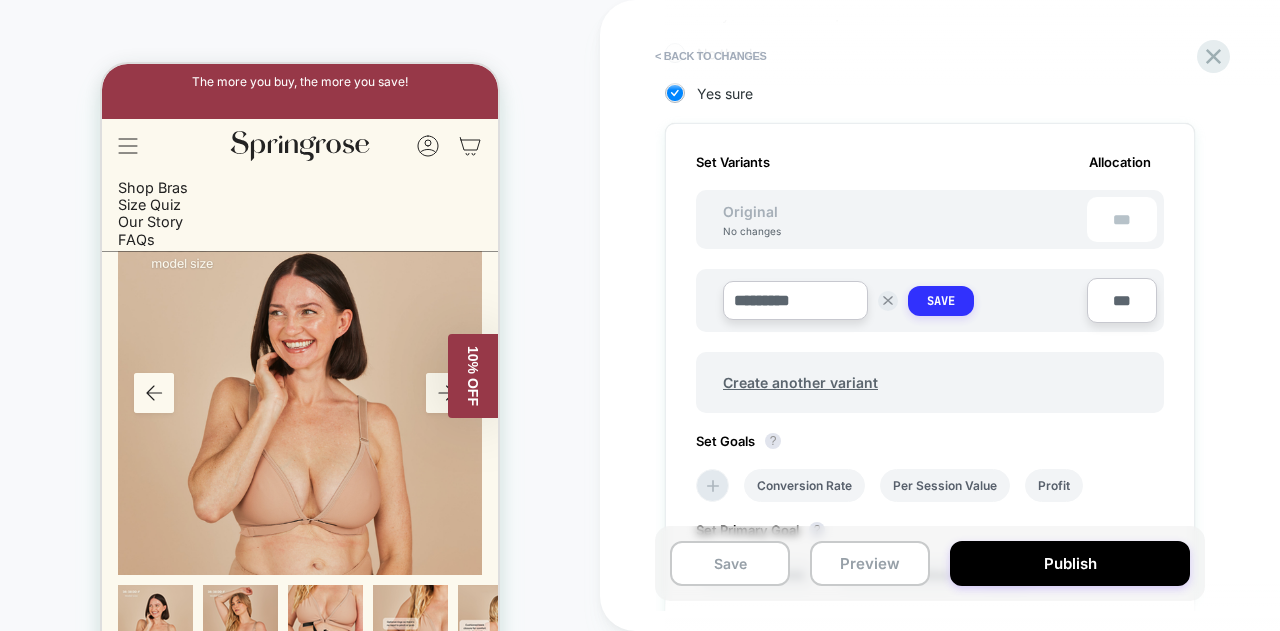 type on "*********" 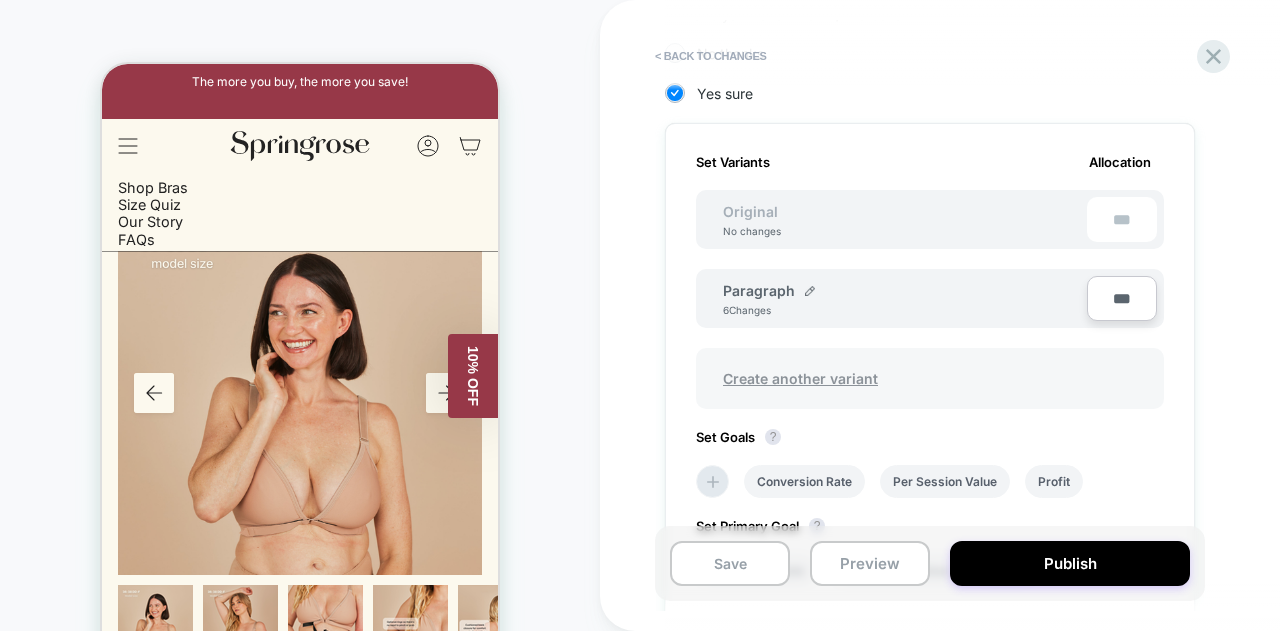 click on "Create another variant" at bounding box center (800, 378) 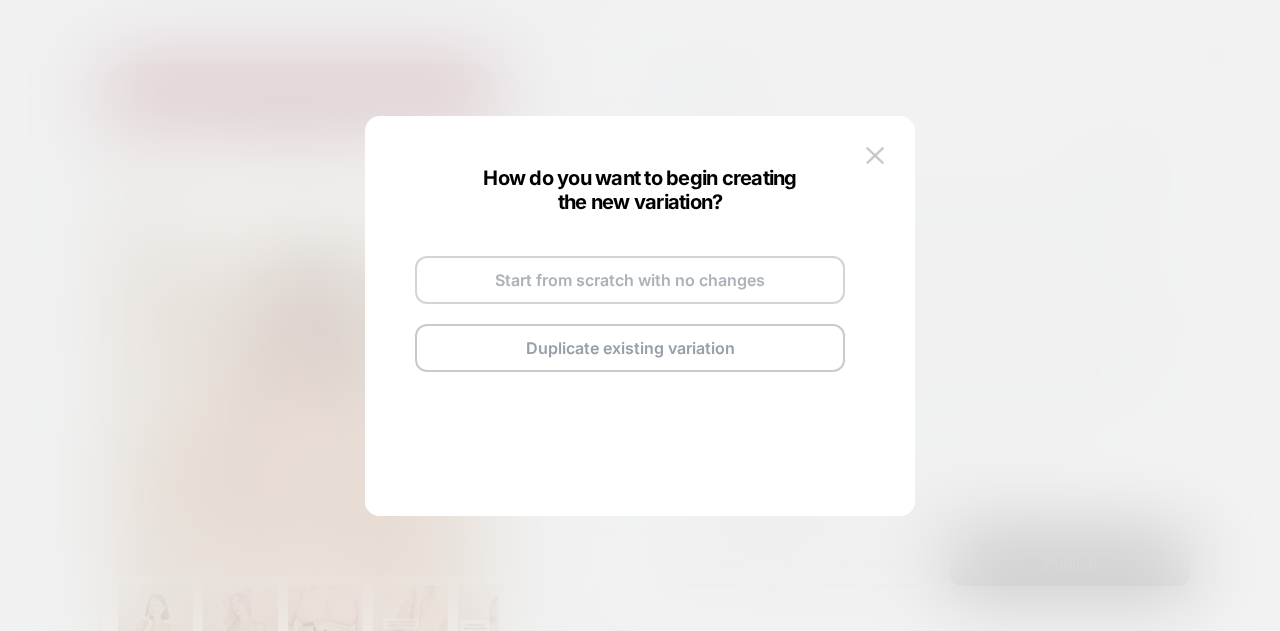 click on "Start from scratch with no changes" at bounding box center [630, 280] 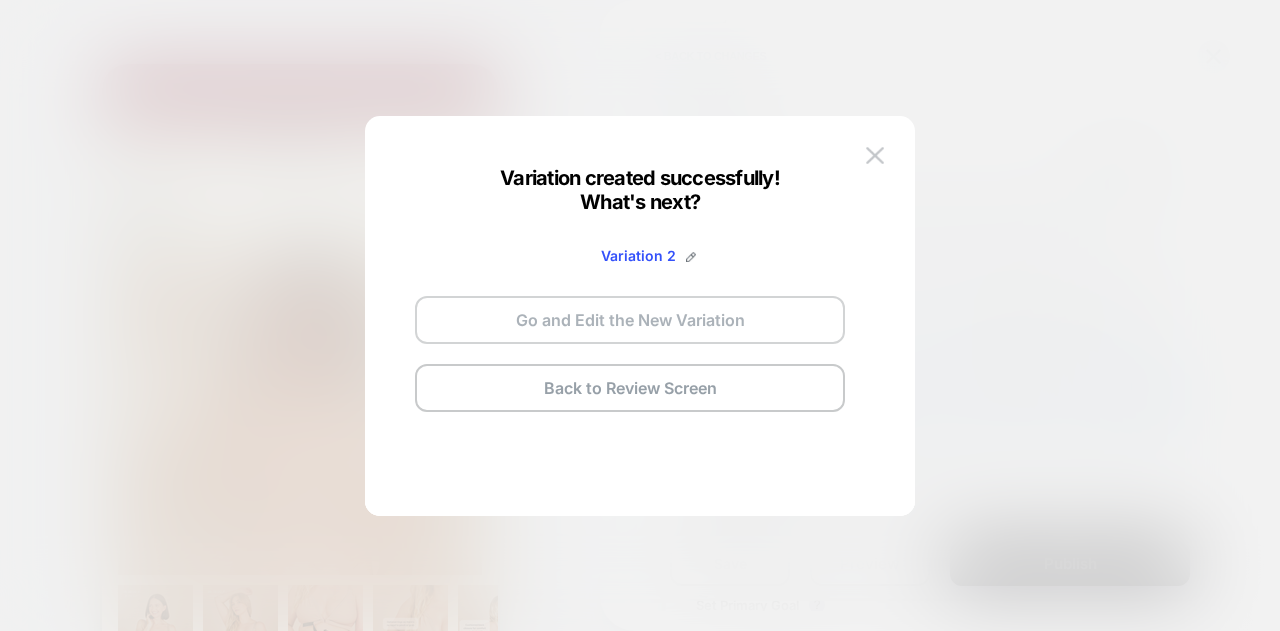 click on "Go and Edit the New Variation" at bounding box center [630, 320] 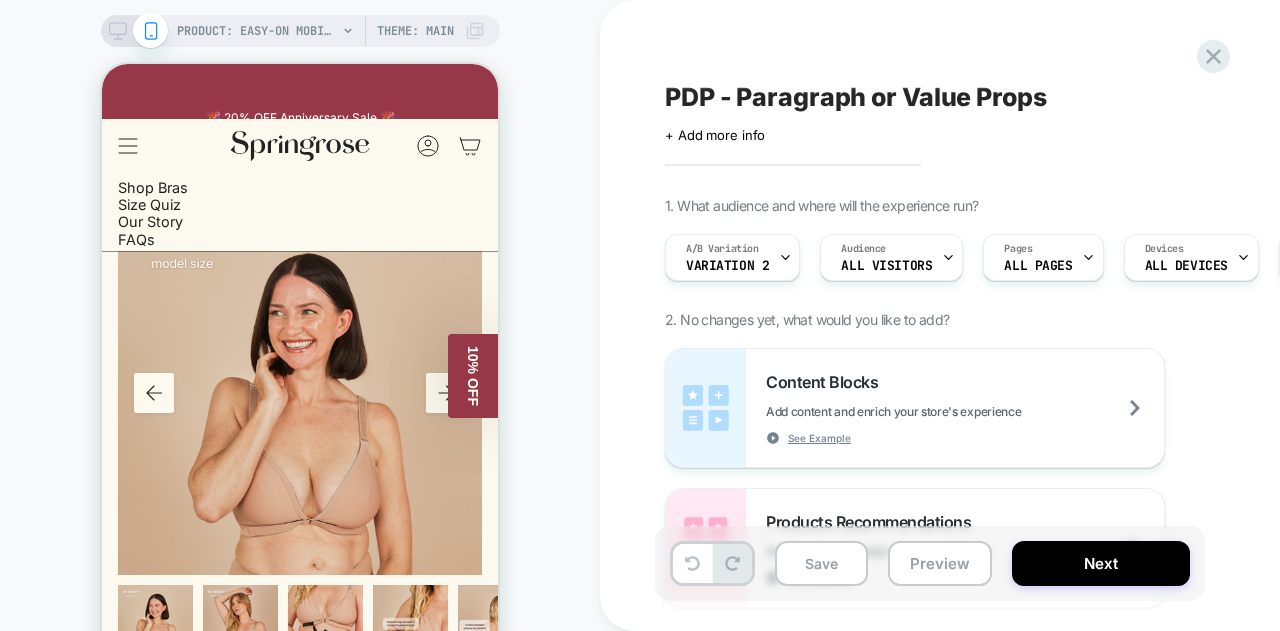 scroll, scrollTop: 0, scrollLeft: 1, axis: horizontal 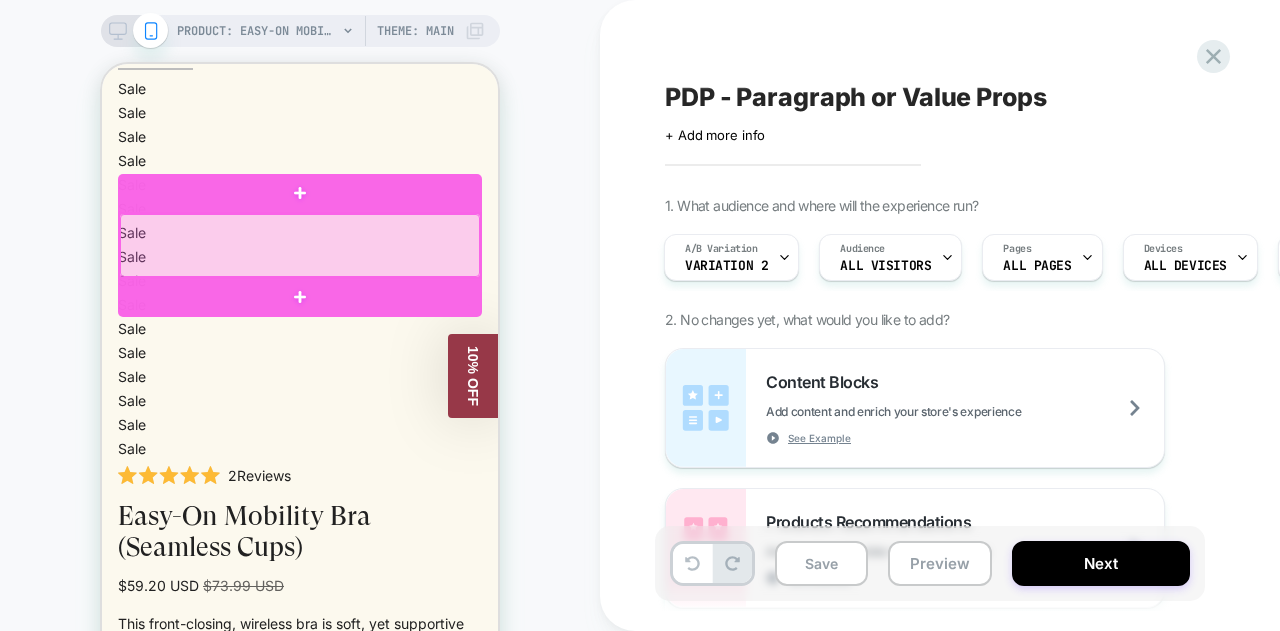 click at bounding box center (300, 245) 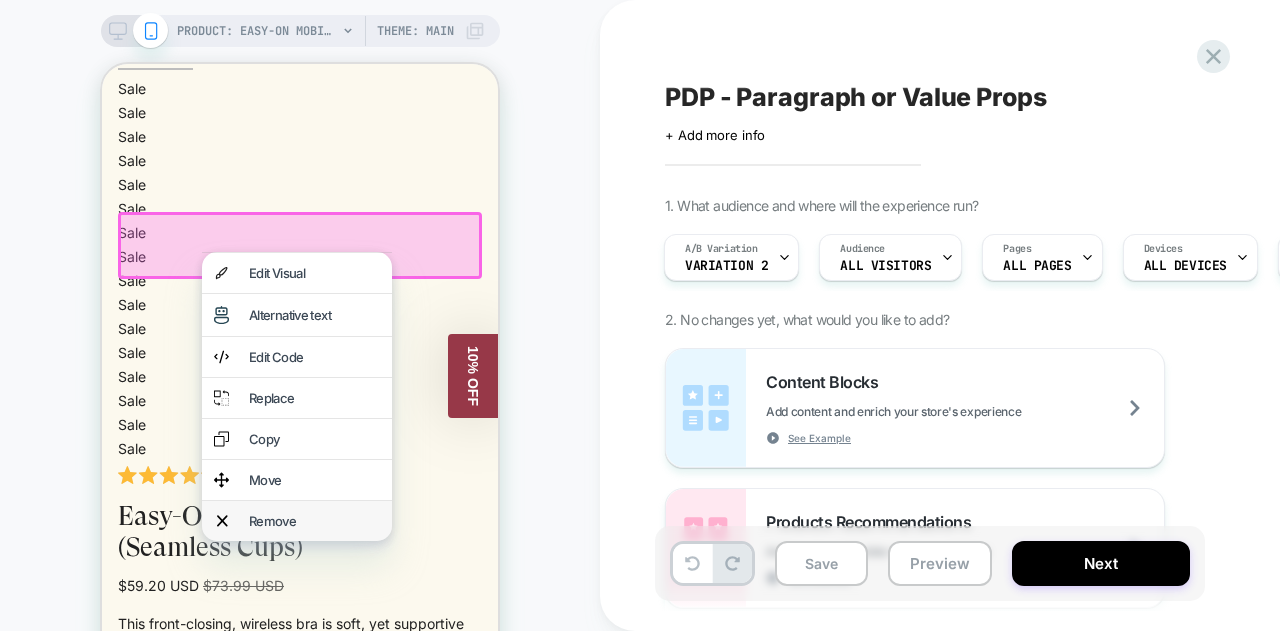 click on "Remove" at bounding box center [314, 521] 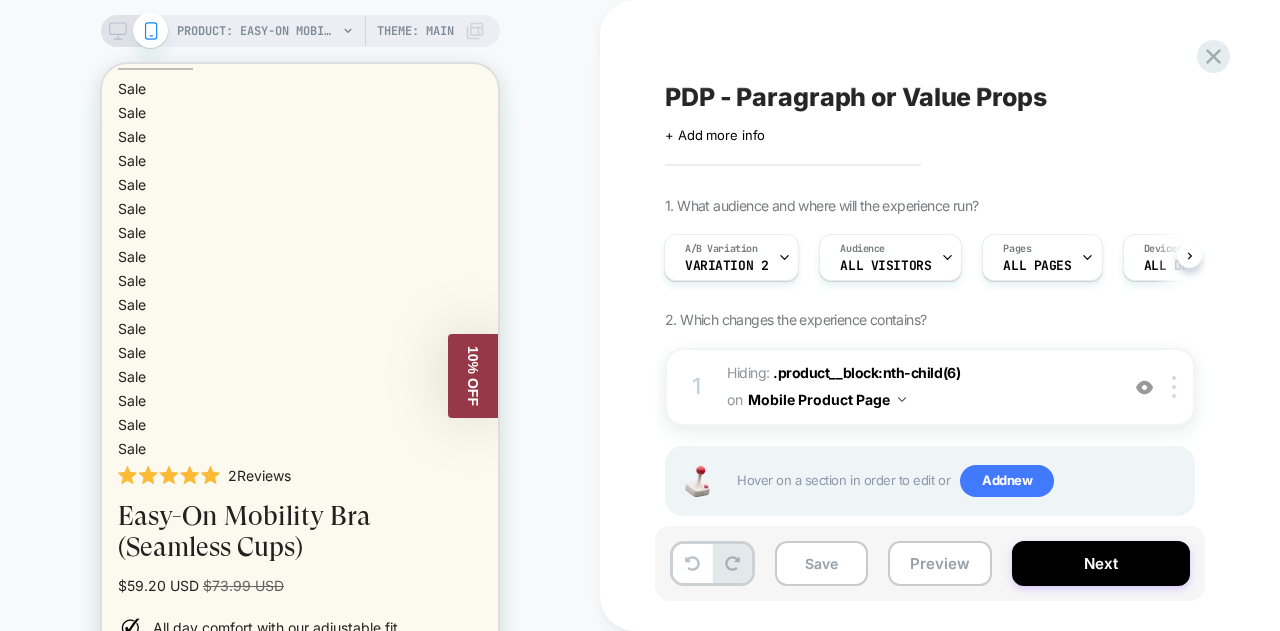 click on "PRODUCT: Easy-On Mobility Bra (Seamless Cups) [front closing] Theme: MAIN" at bounding box center [300, 31] 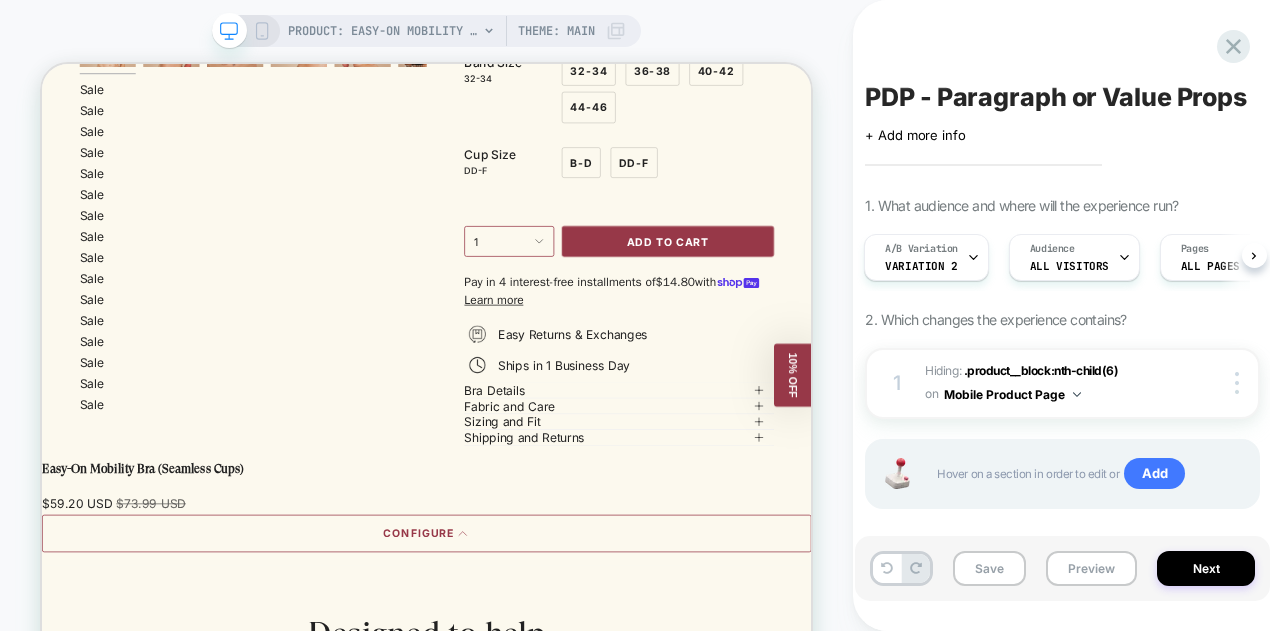 scroll, scrollTop: 0, scrollLeft: 0, axis: both 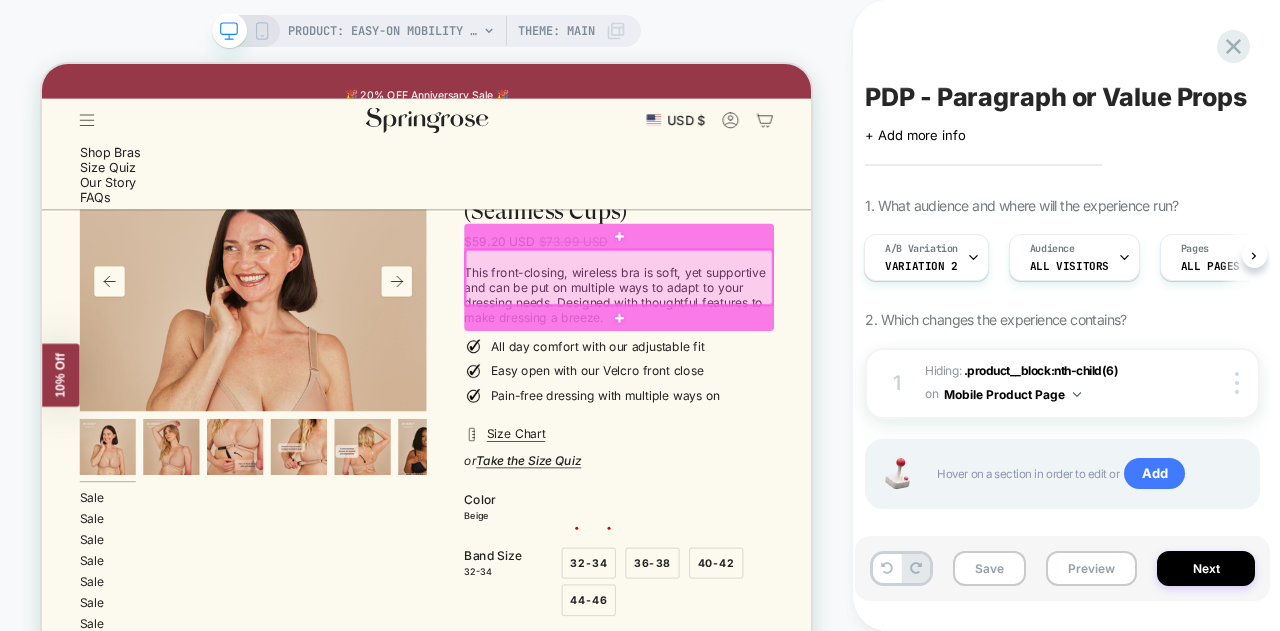click at bounding box center [811, 348] 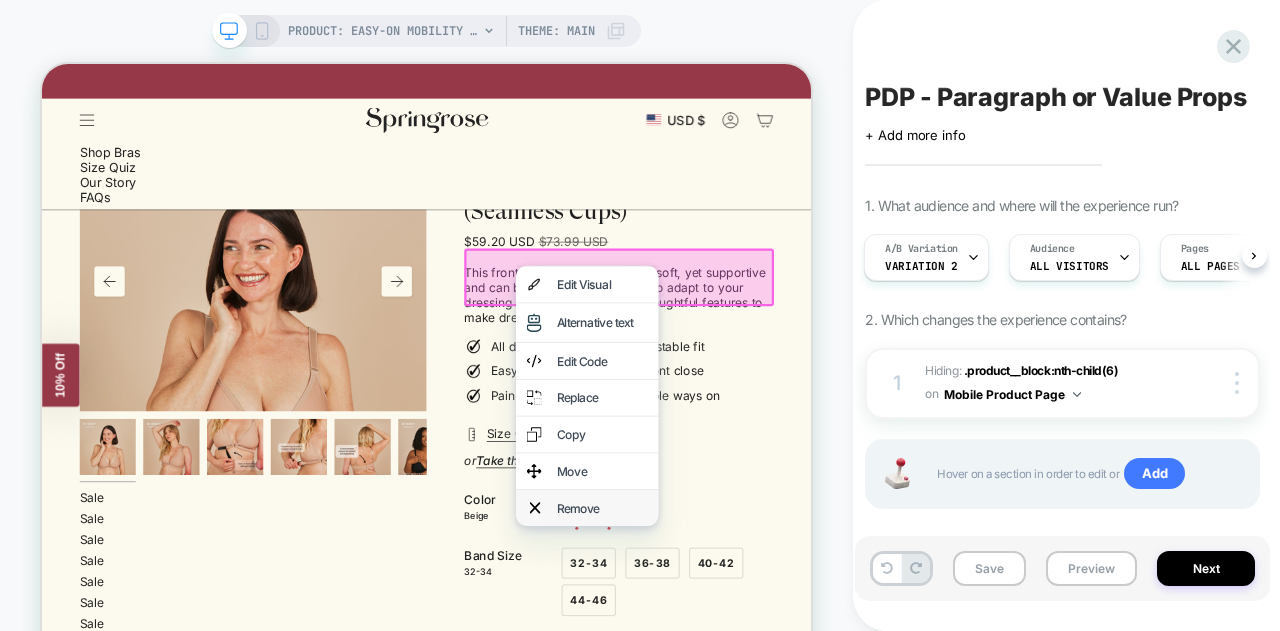 click on "Remove" at bounding box center (769, 656) 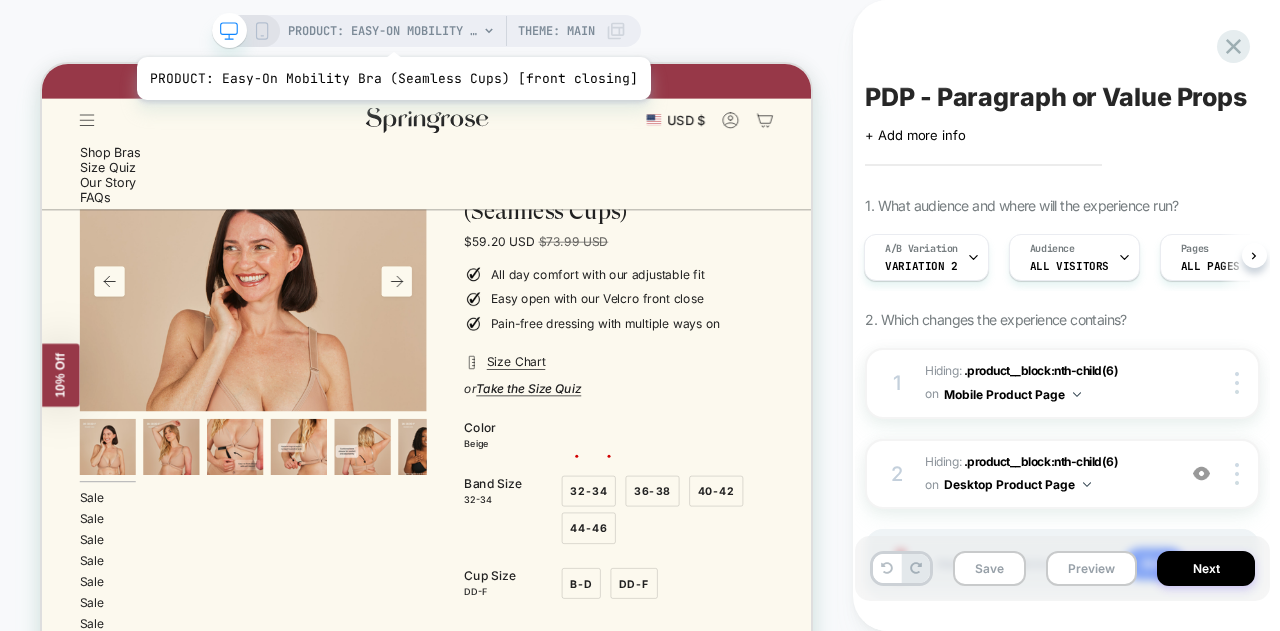 click on "PRODUCT: Easy-On Mobility Bra (Seamless Cups) [front closing]" at bounding box center [383, 31] 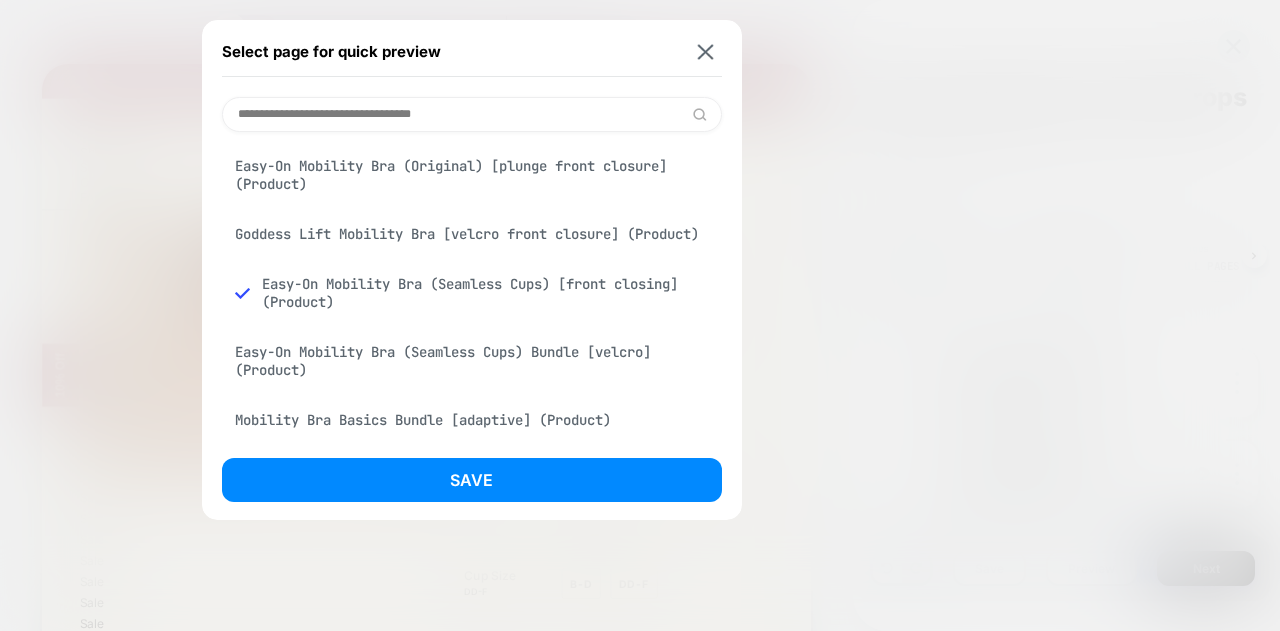 click on "Easy-On Mobility Bra (Original) [plunge front closure] (Product)" at bounding box center [472, 175] 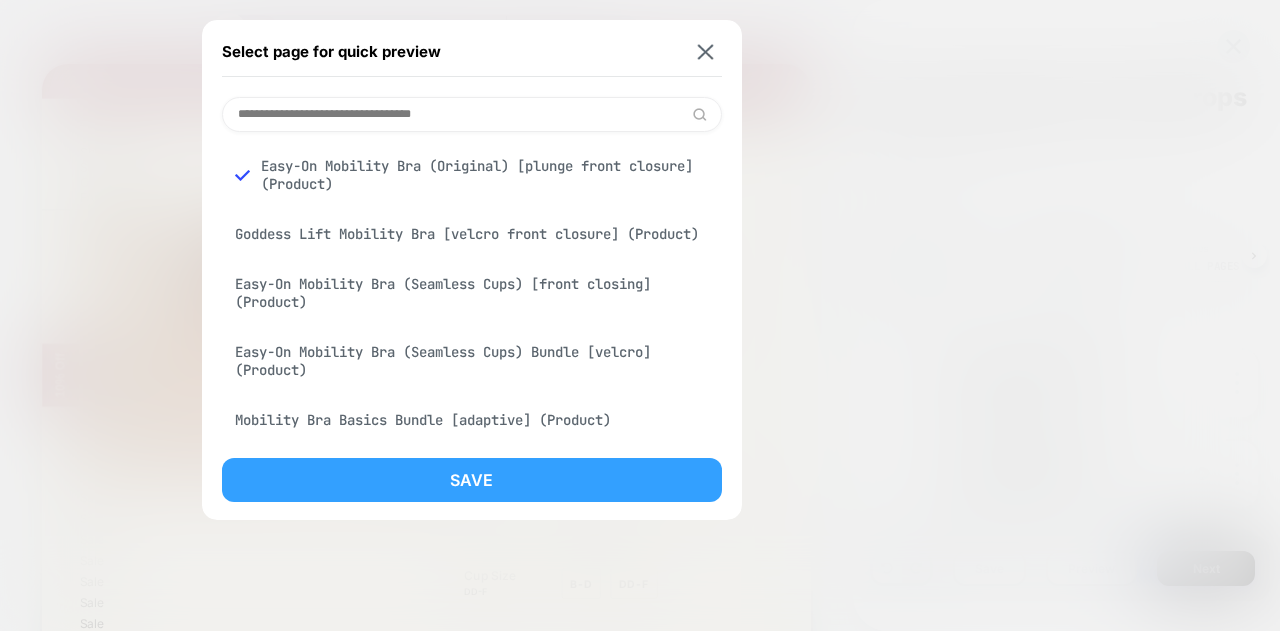 click on "Save" at bounding box center (472, 480) 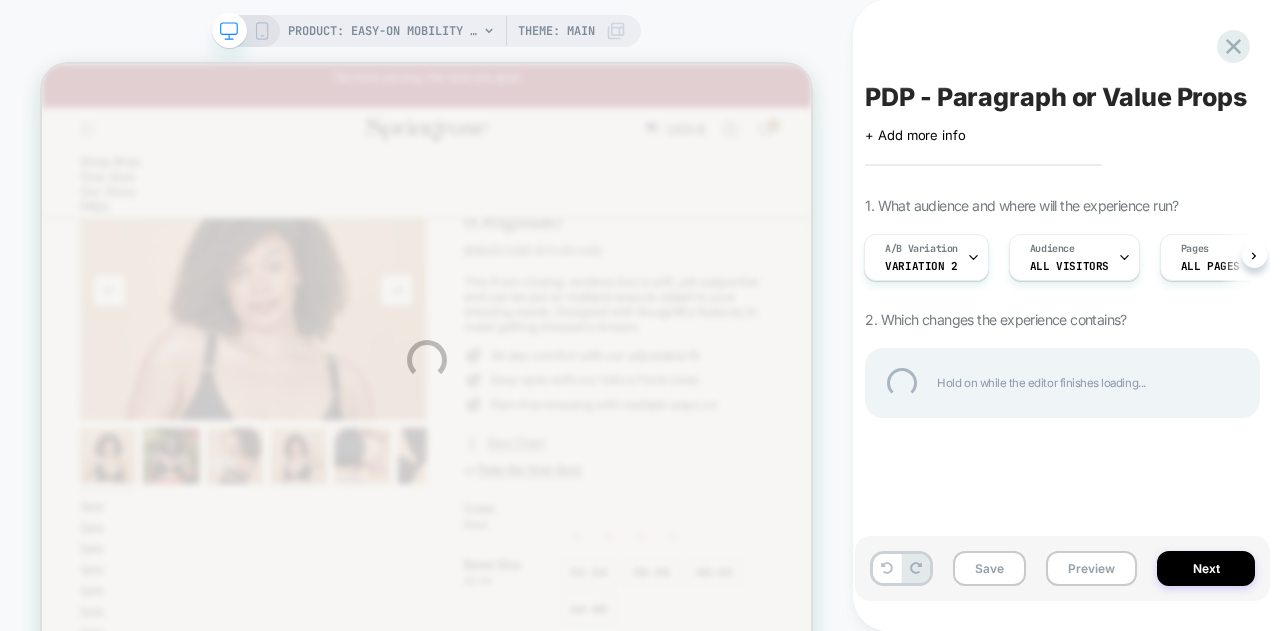 scroll, scrollTop: 0, scrollLeft: 0, axis: both 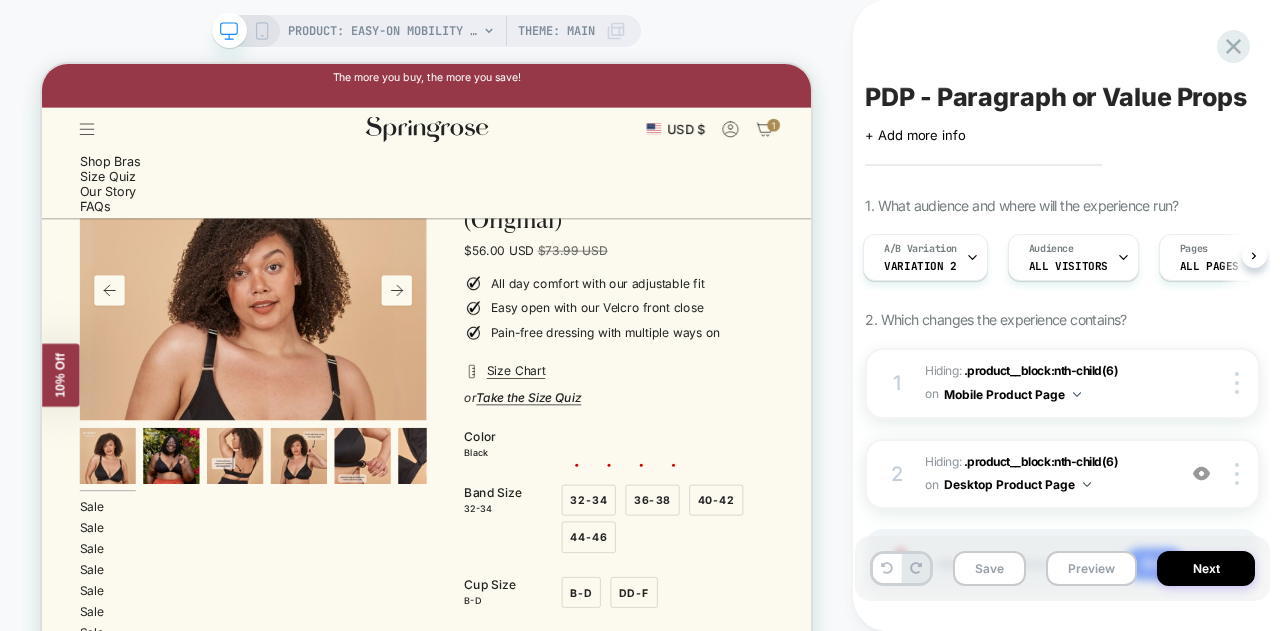 click 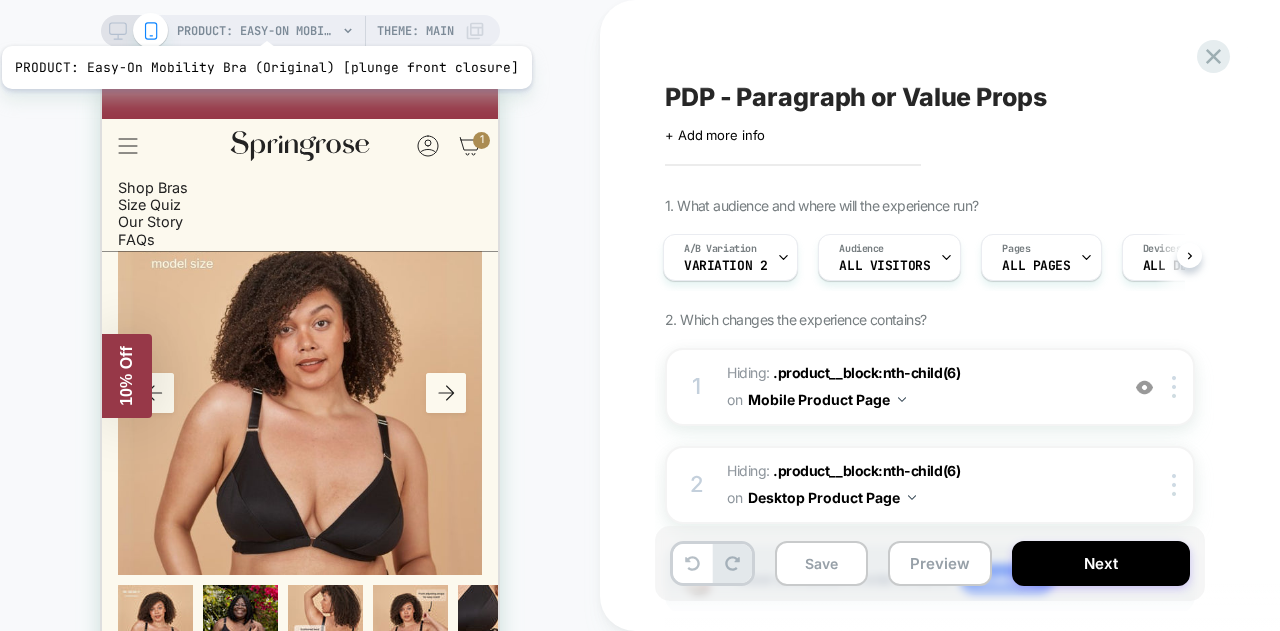 scroll, scrollTop: 0, scrollLeft: 0, axis: both 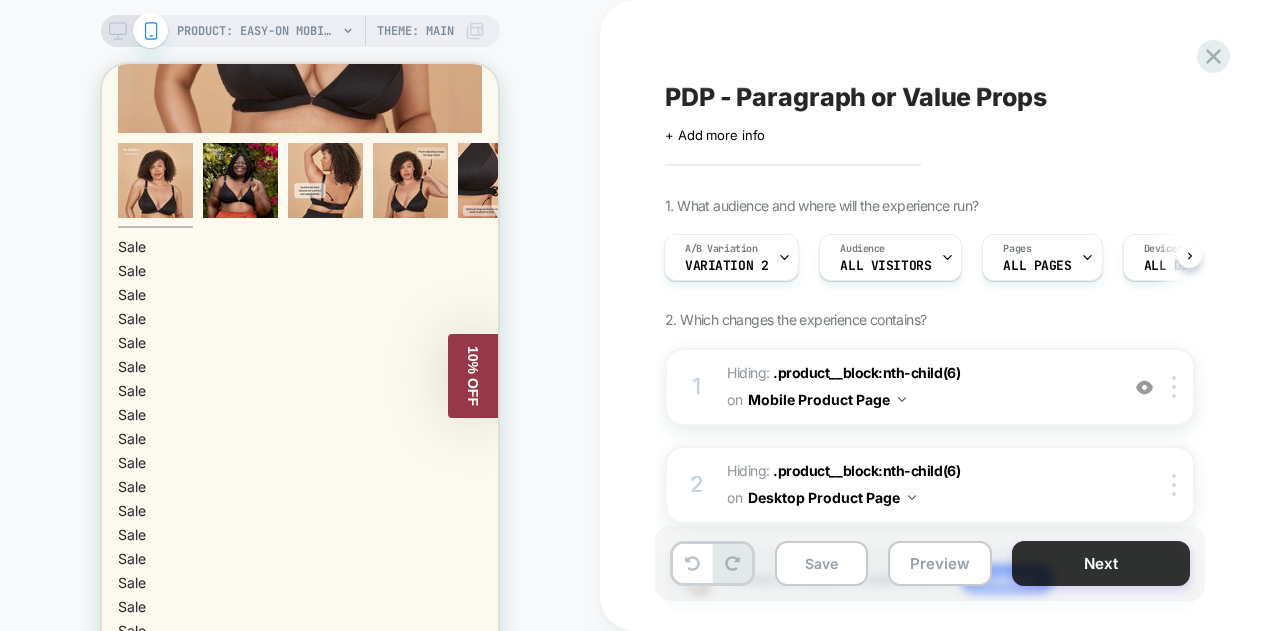 click on "Next" at bounding box center [1101, 563] 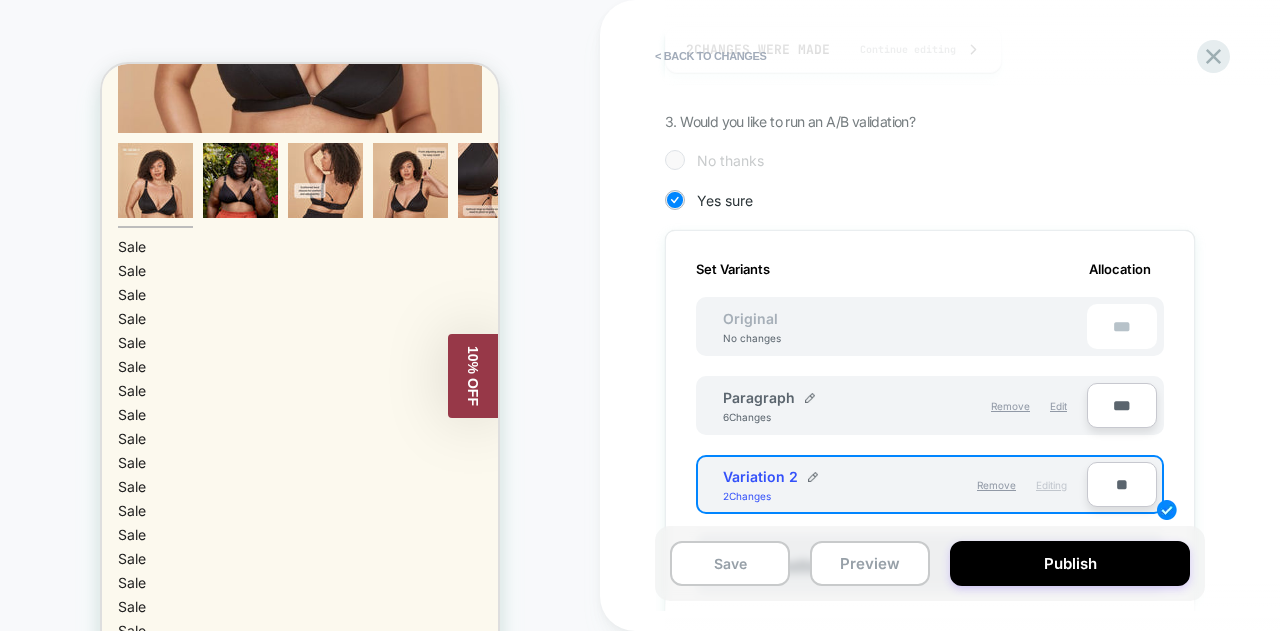 scroll, scrollTop: 400, scrollLeft: 0, axis: vertical 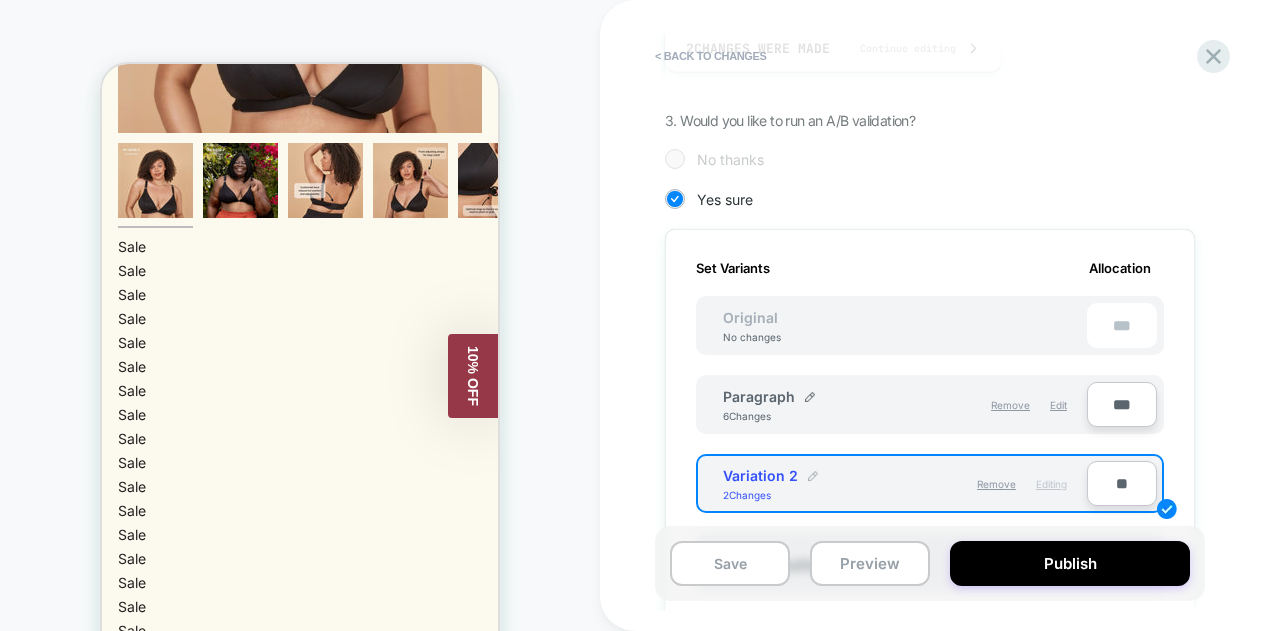 click at bounding box center [813, 476] 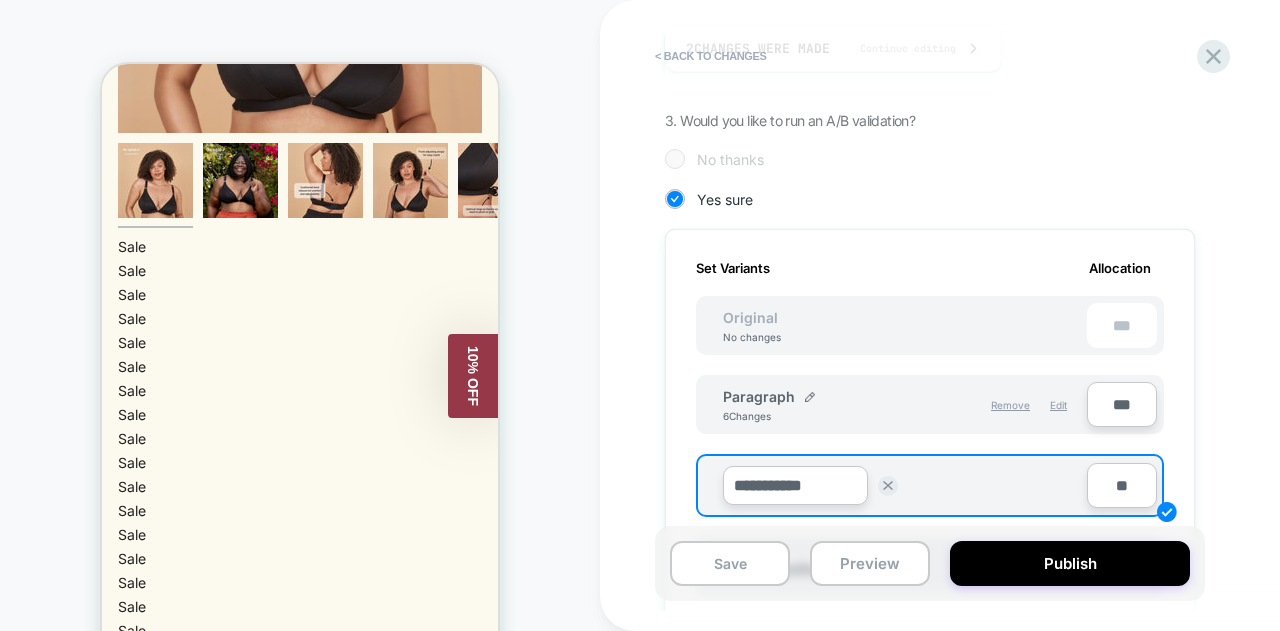 click on "**********" at bounding box center (795, 485) 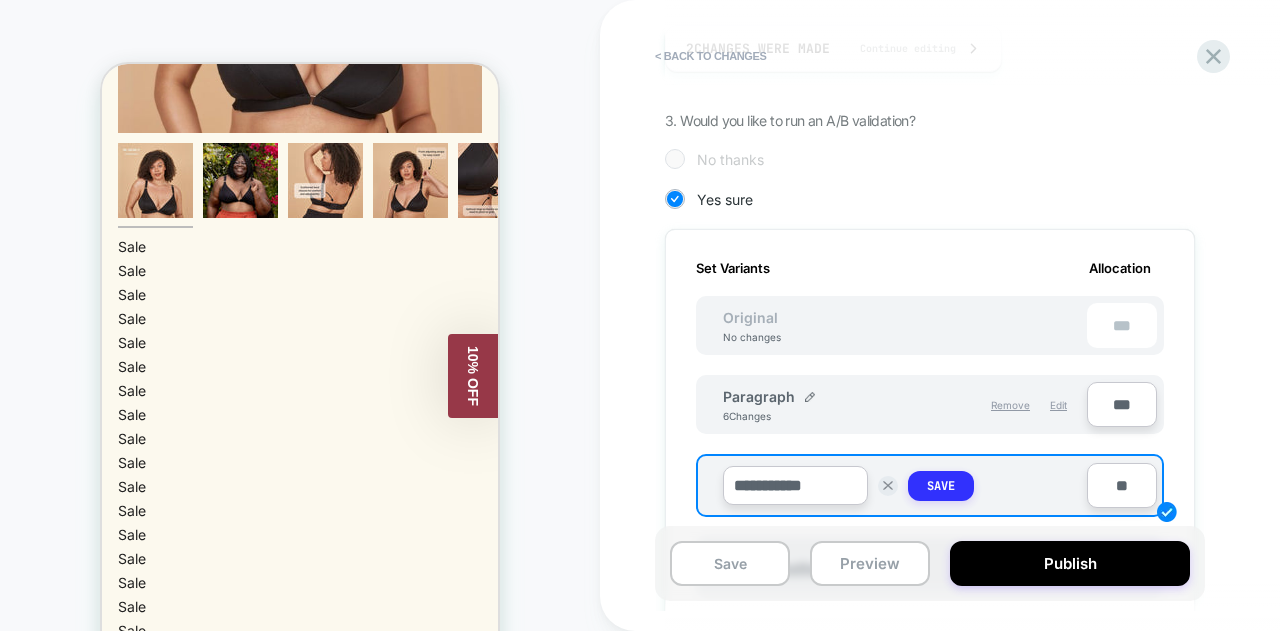 type on "**********" 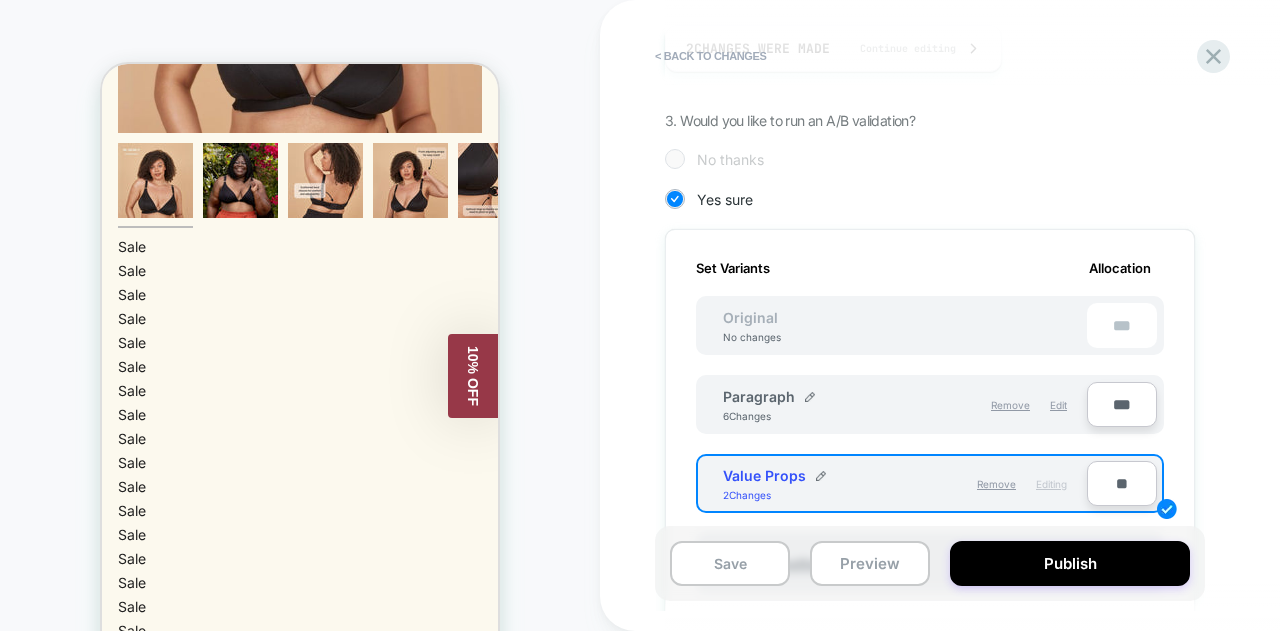 click on "**" at bounding box center [1122, 483] 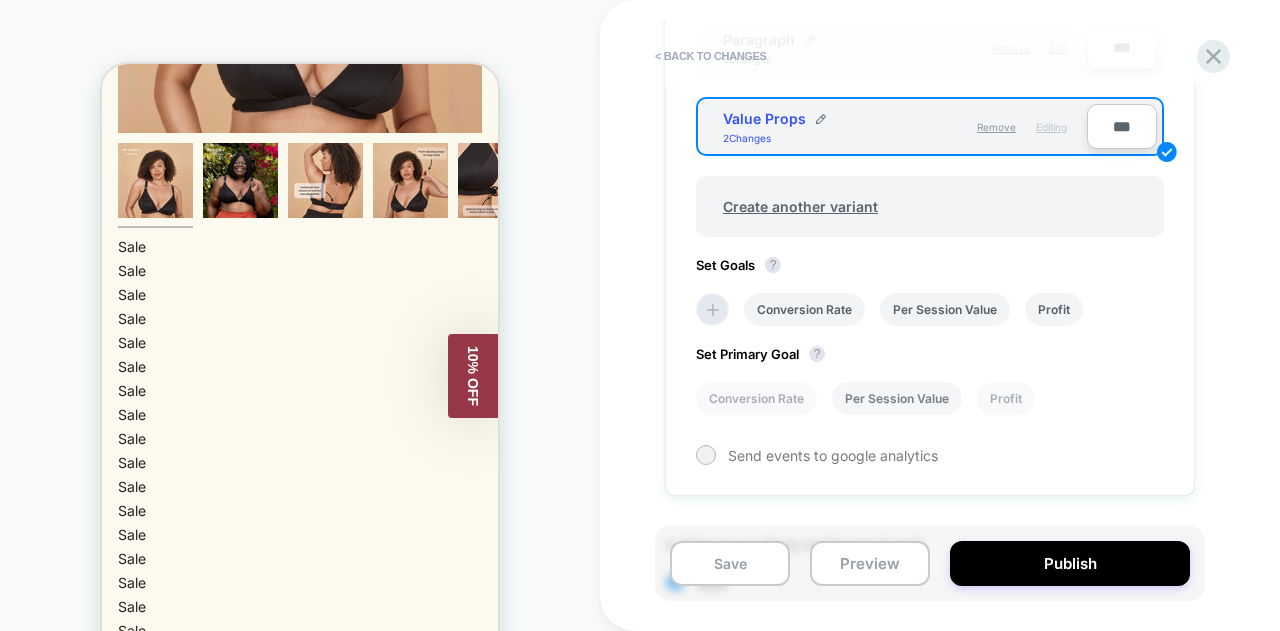 scroll, scrollTop: 760, scrollLeft: 0, axis: vertical 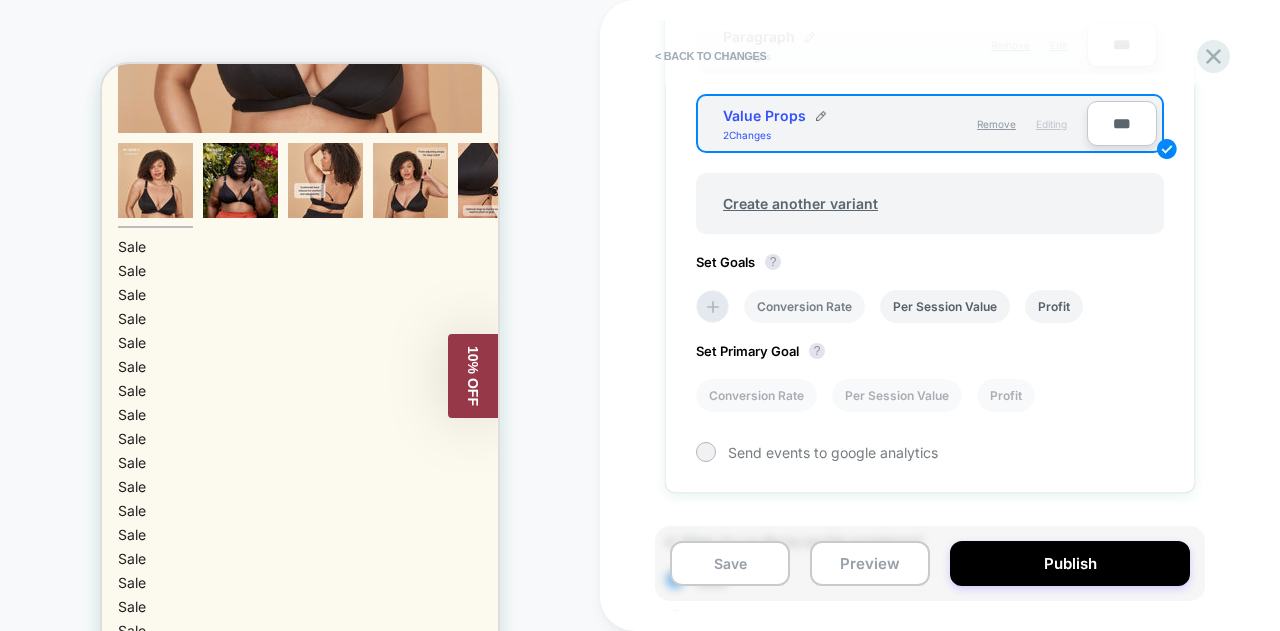 type on "***" 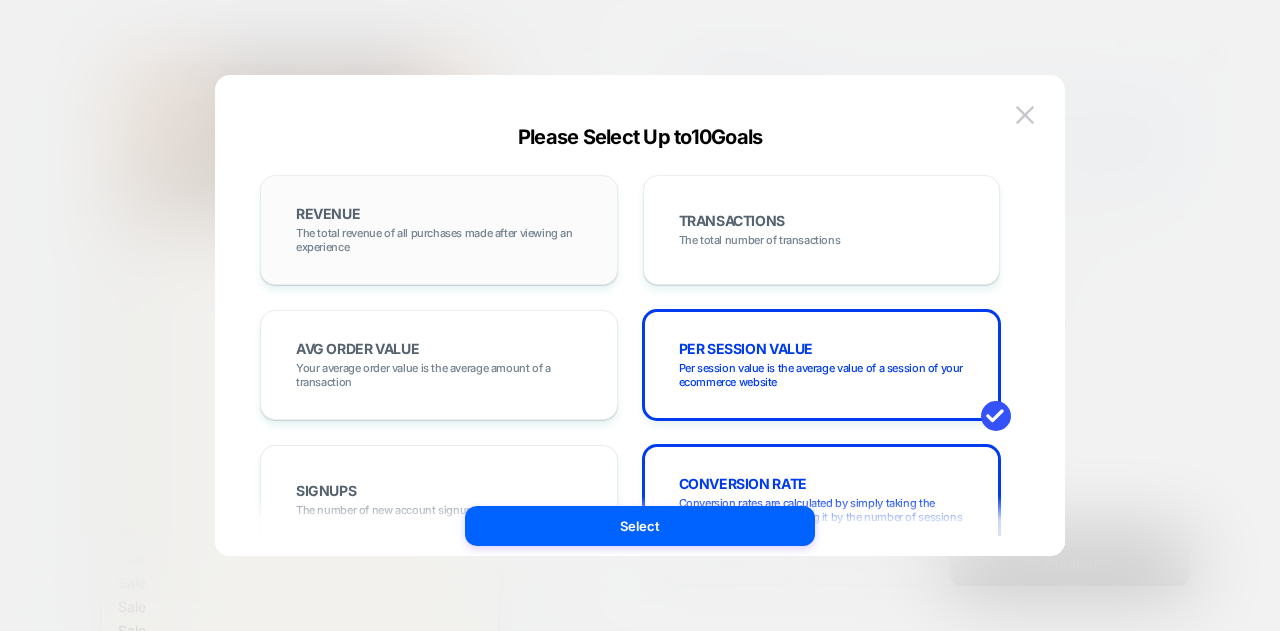 click on "The total revenue of all purchases made after viewing an experience" at bounding box center [439, 240] 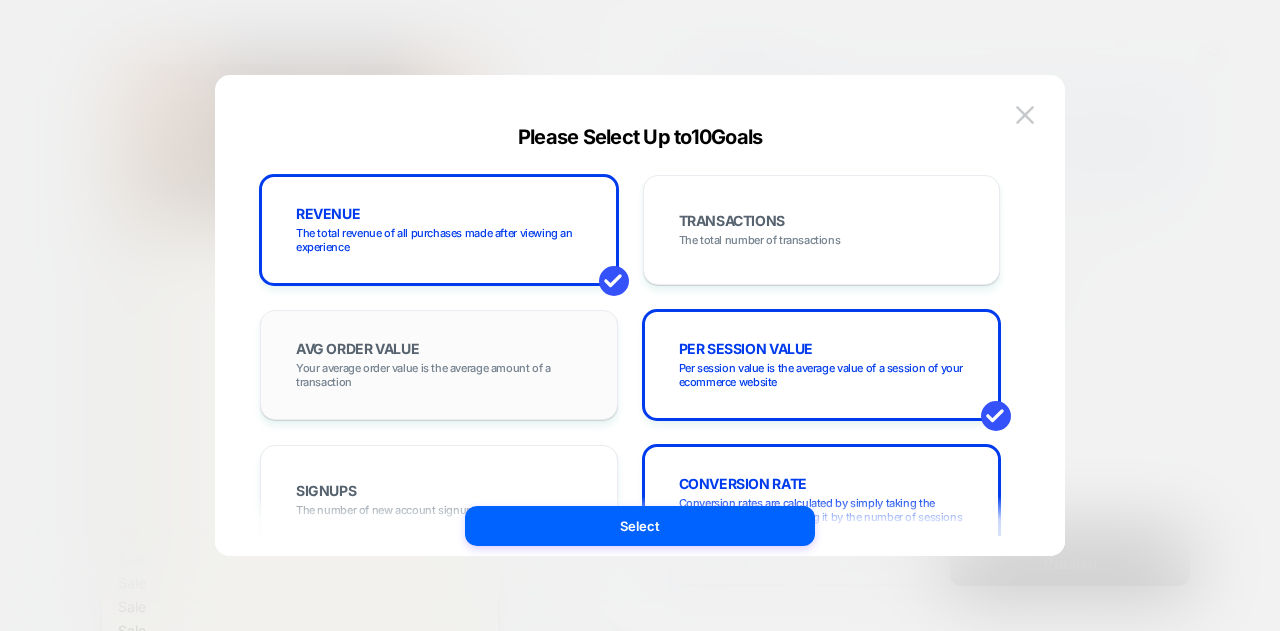 click on "AVG ORDER VALUE Your average order value is the average amount of a transaction" at bounding box center [439, 365] 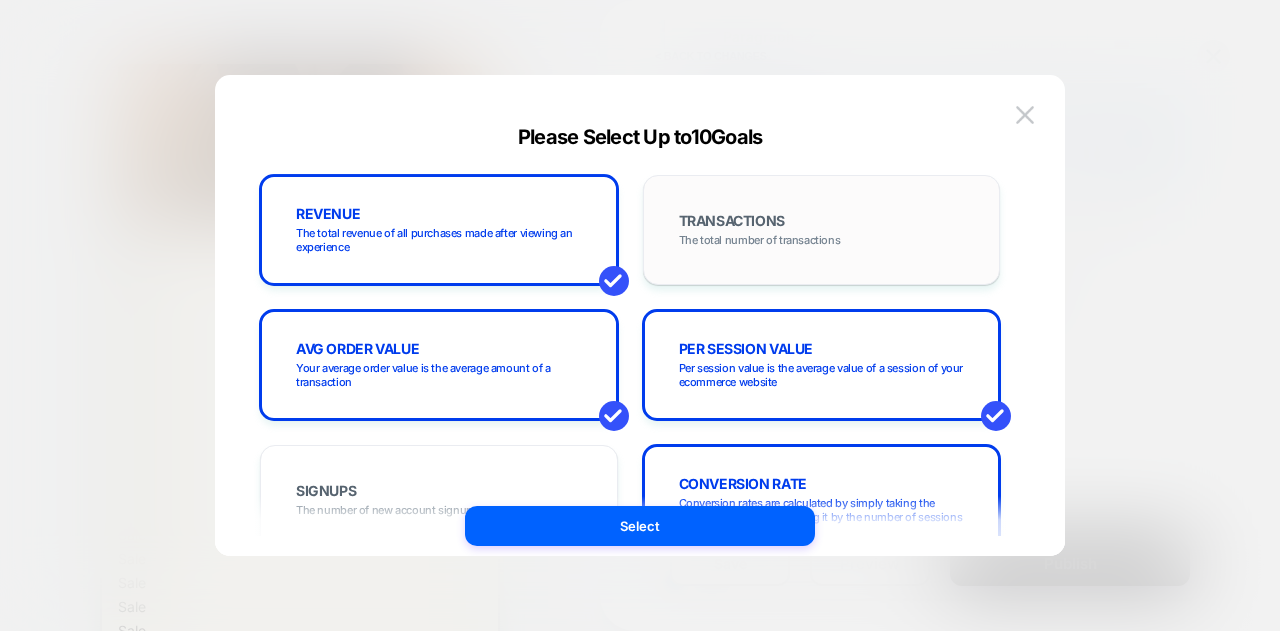 click on "The total number of transactions" at bounding box center [760, 240] 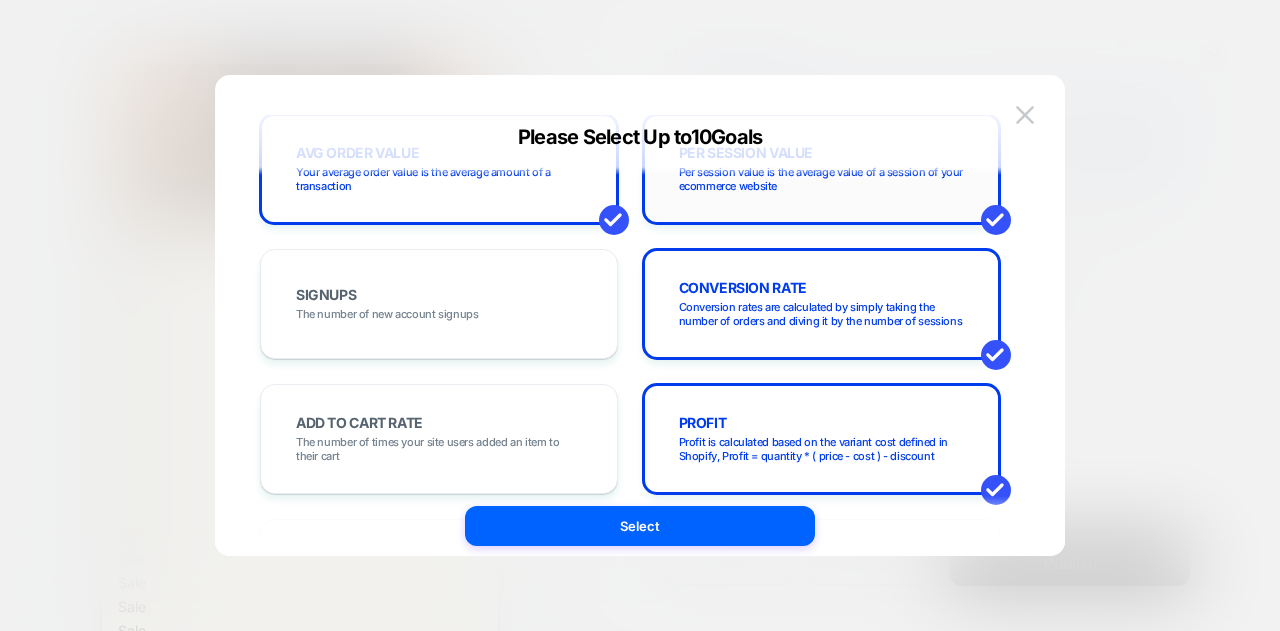 scroll, scrollTop: 200, scrollLeft: 0, axis: vertical 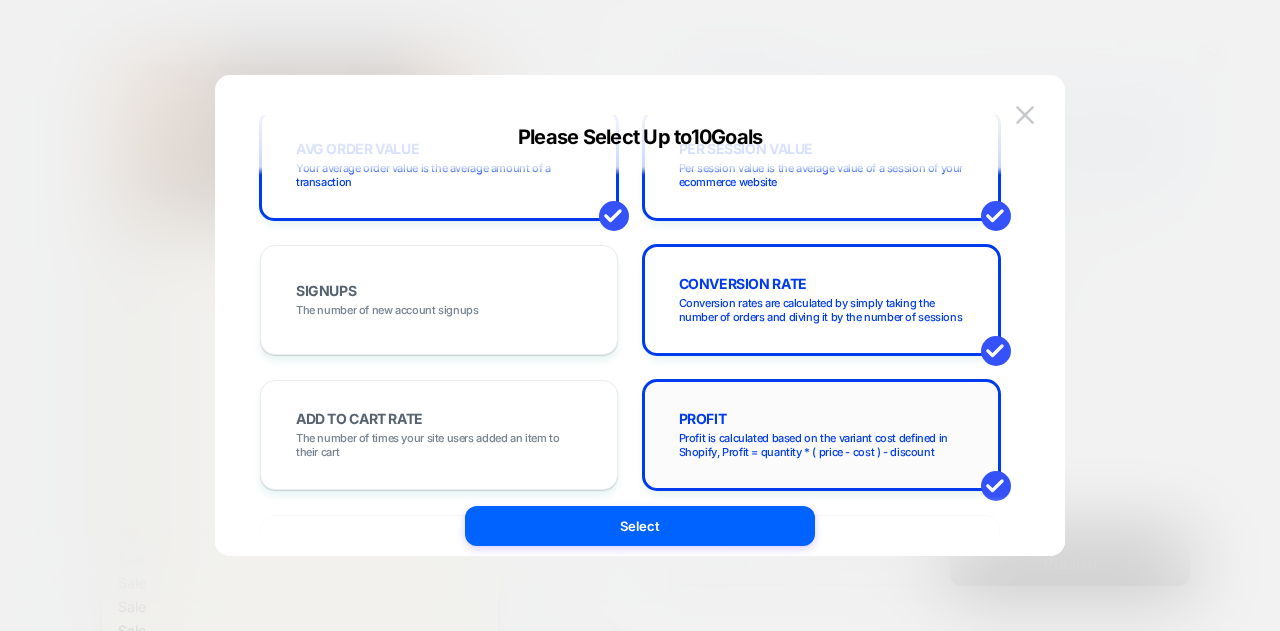 click on "Profit is calculated based on the variant cost defined in Shopify, Profit = quantity * ( price - cost ) - discount" at bounding box center (822, 445) 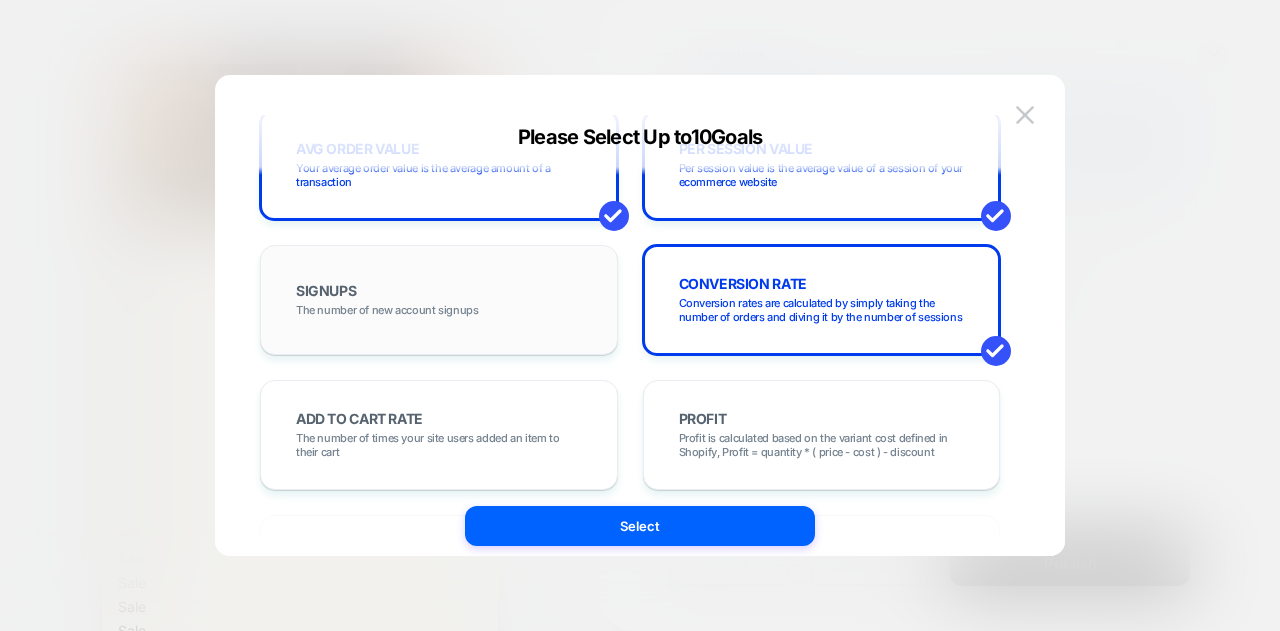 scroll, scrollTop: 300, scrollLeft: 0, axis: vertical 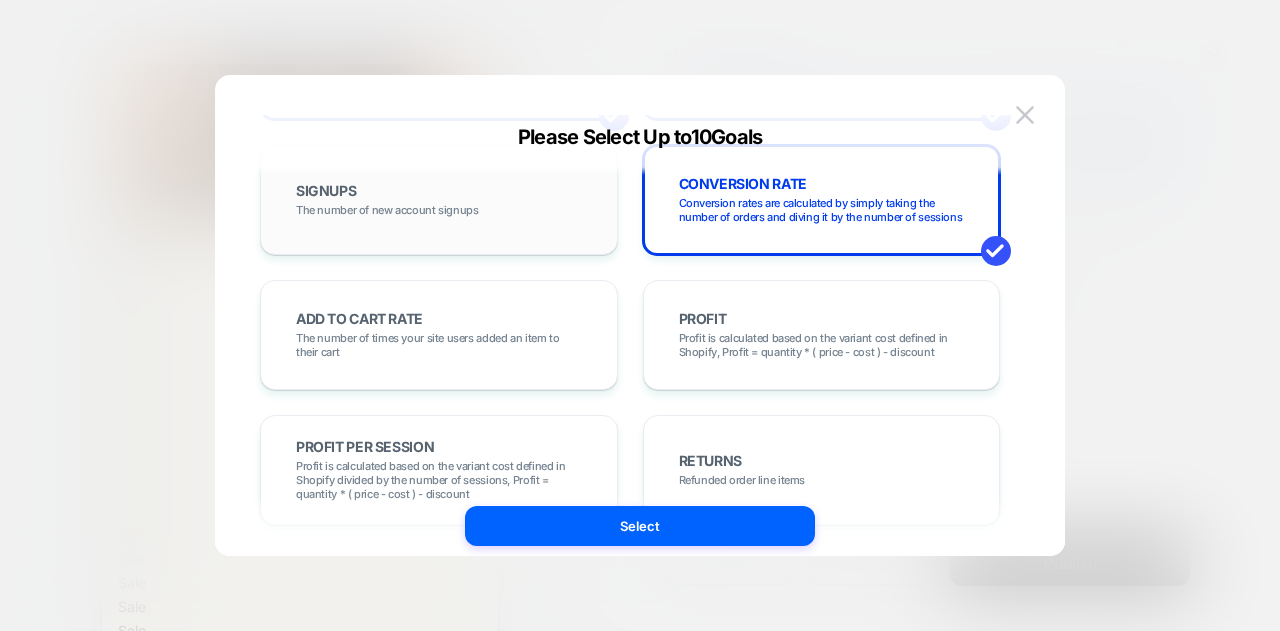 click on "ADD TO CART RATE The number of times your site users added an item to their cart" at bounding box center [439, 335] 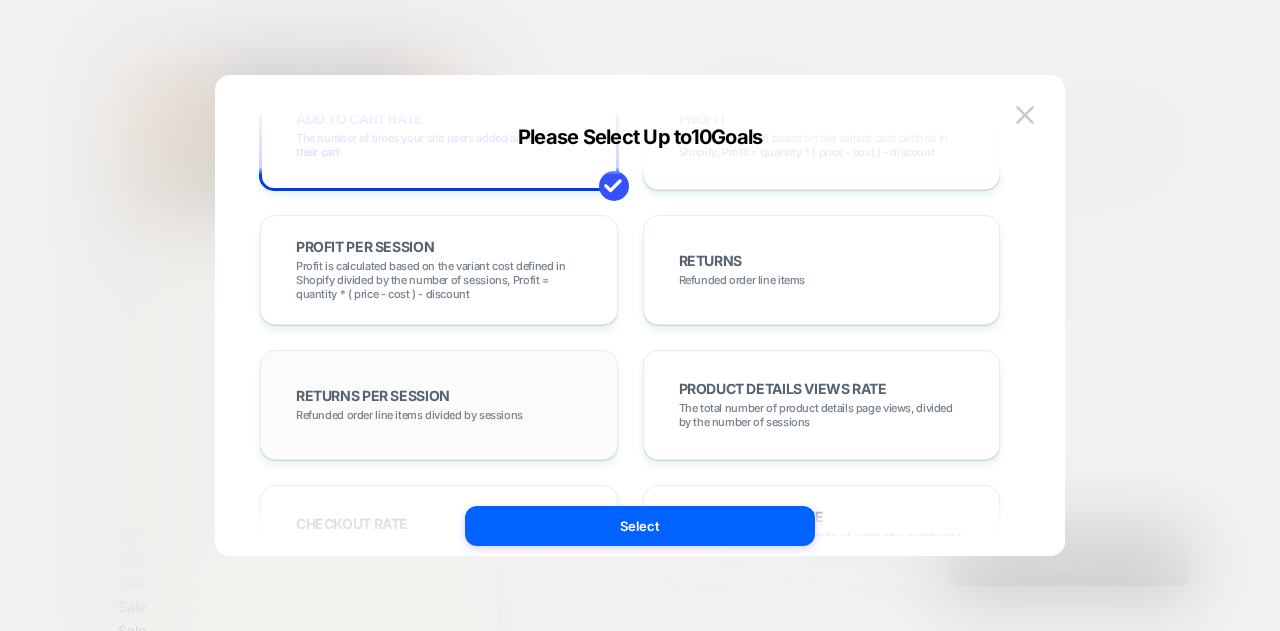 scroll, scrollTop: 800, scrollLeft: 0, axis: vertical 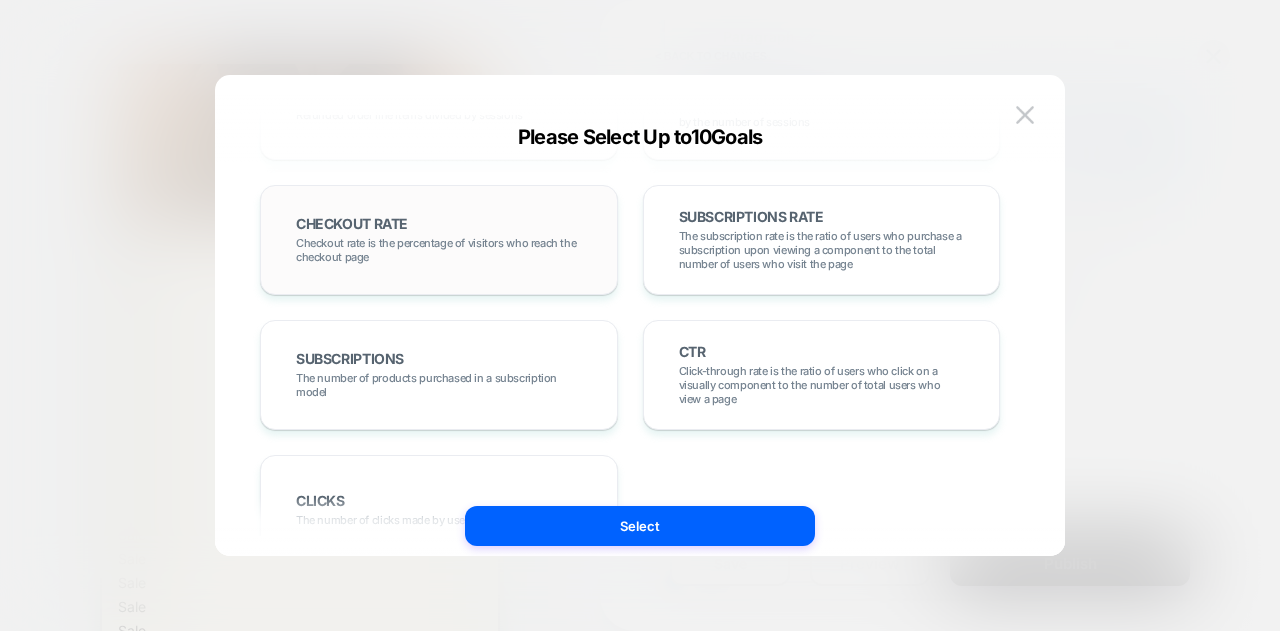 click on "Checkout rate is the percentage of visitors who reach the checkout page" at bounding box center (439, 250) 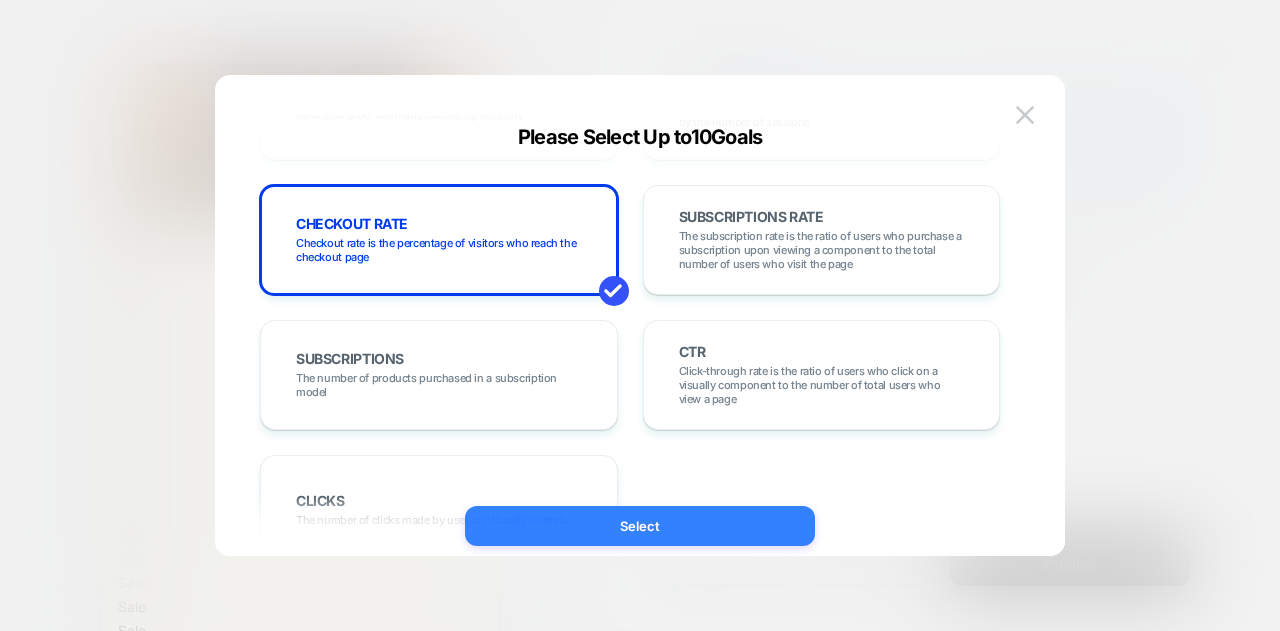 click on "Select" at bounding box center [640, 526] 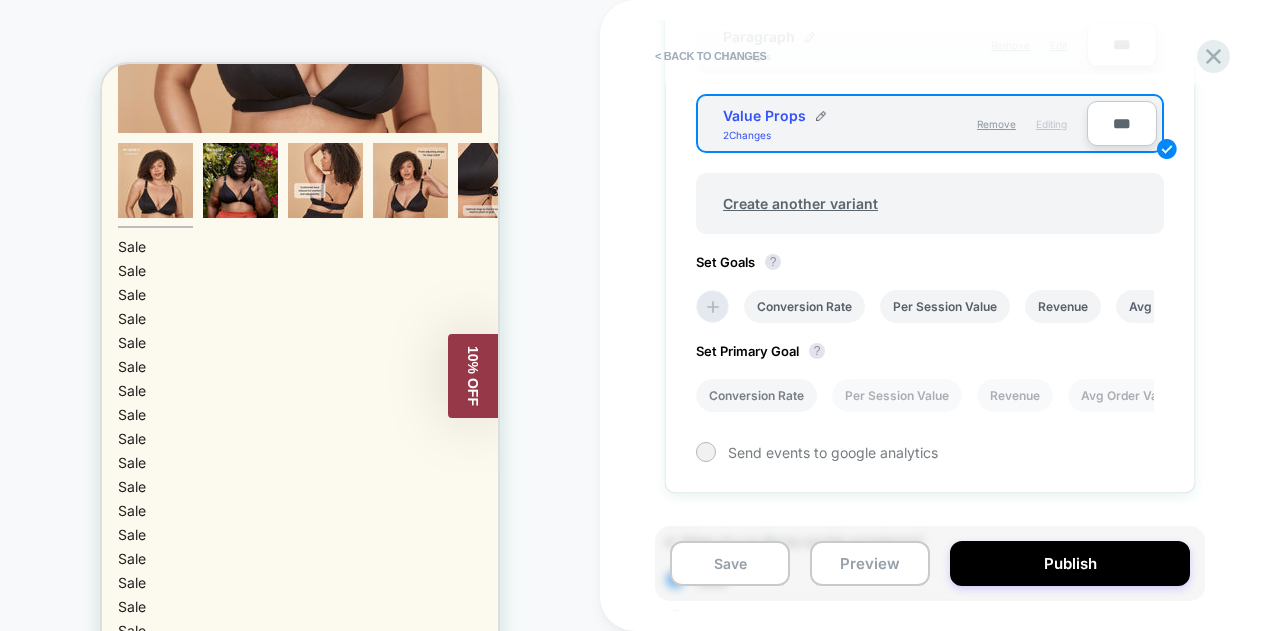 click on "Conversion Rate" at bounding box center (756, 395) 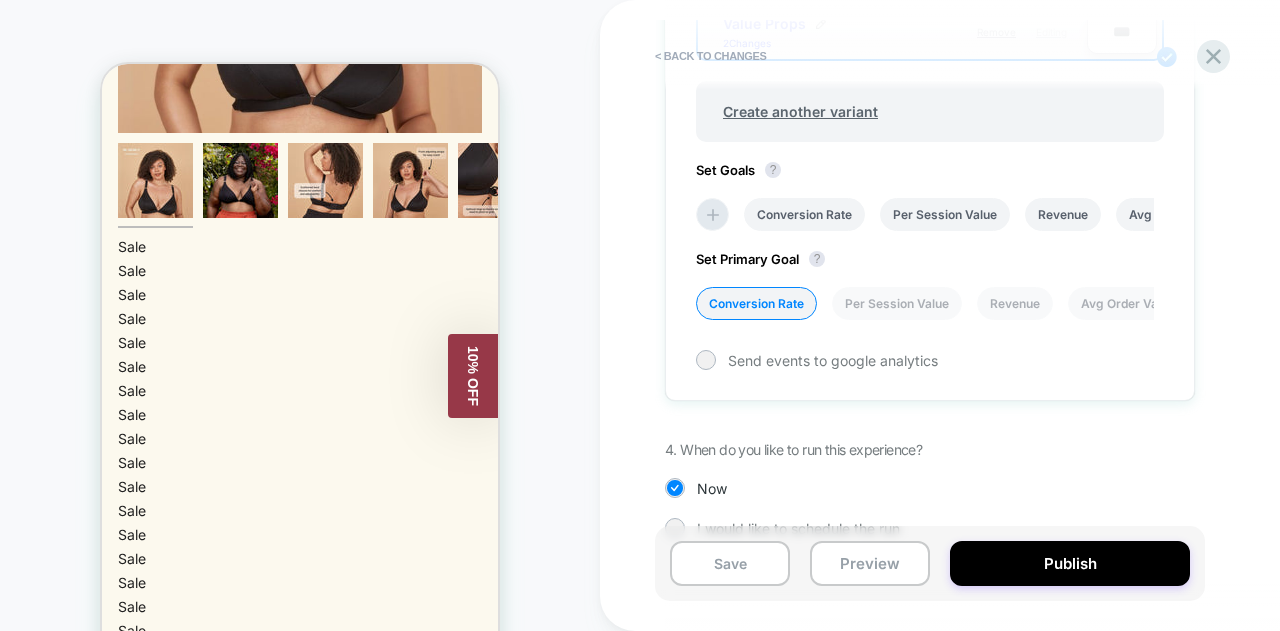 scroll, scrollTop: 884, scrollLeft: 0, axis: vertical 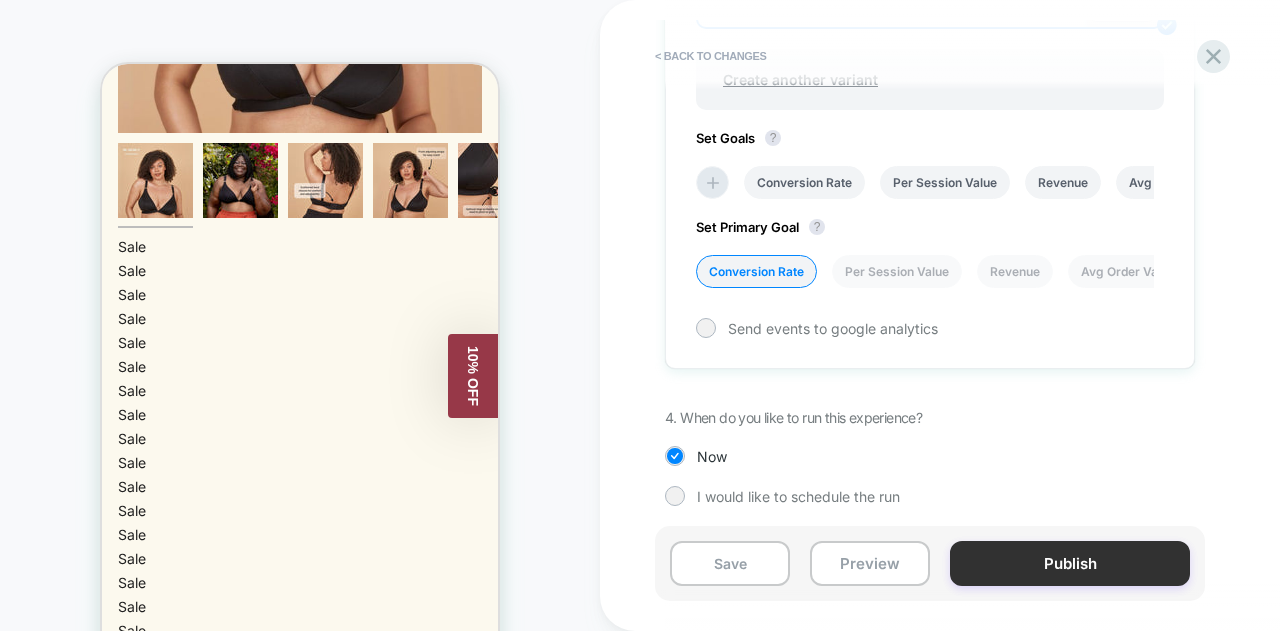 click on "Publish" at bounding box center (1070, 563) 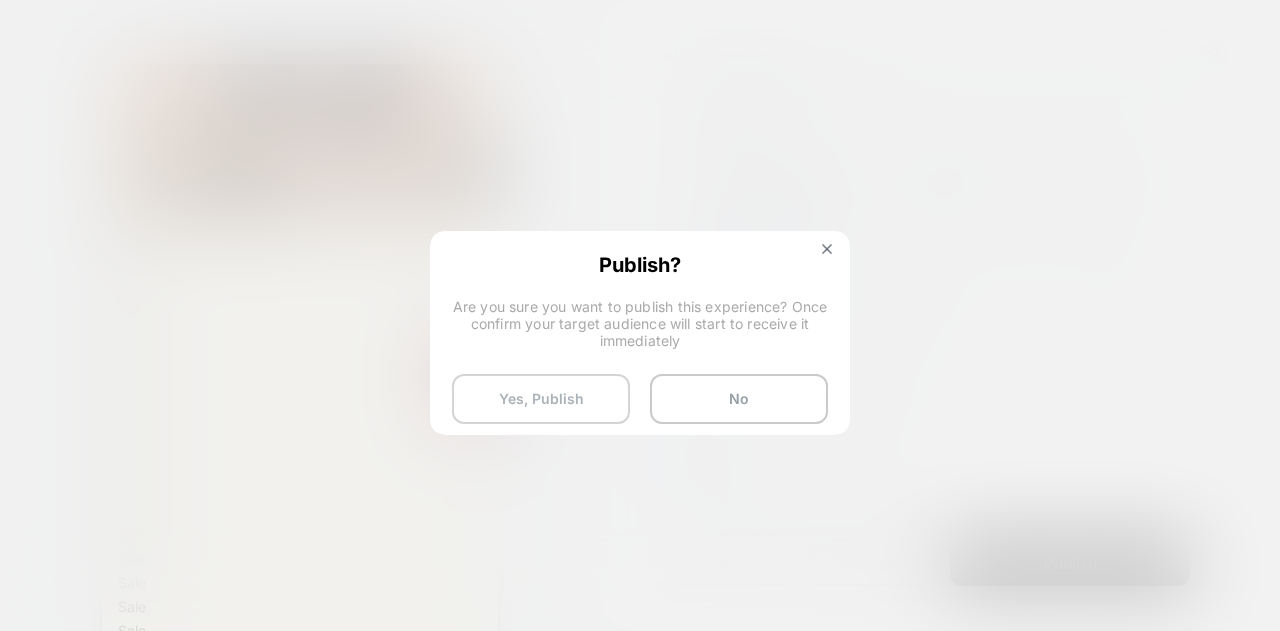 click on "Yes, Publish" at bounding box center (541, 399) 